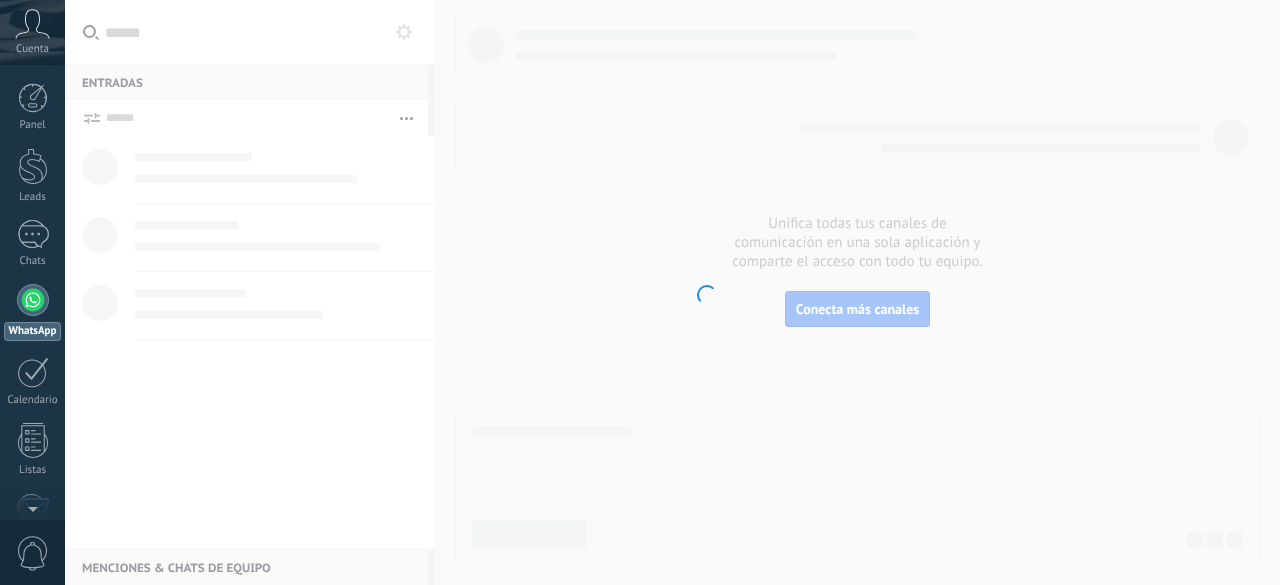 scroll, scrollTop: 0, scrollLeft: 0, axis: both 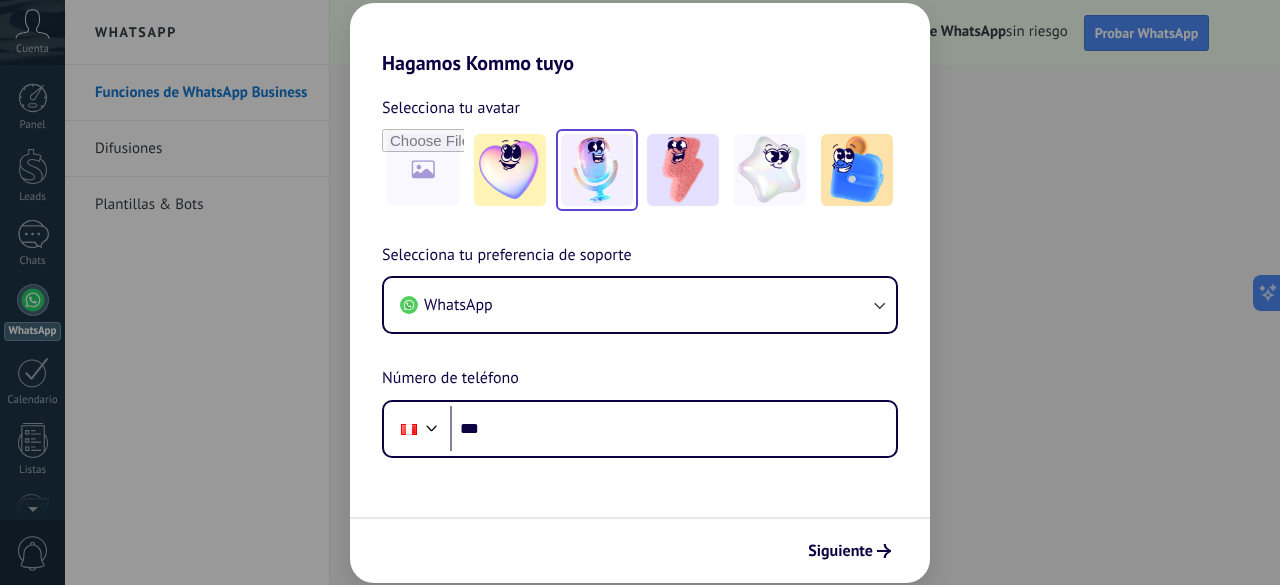 click at bounding box center [510, 170] 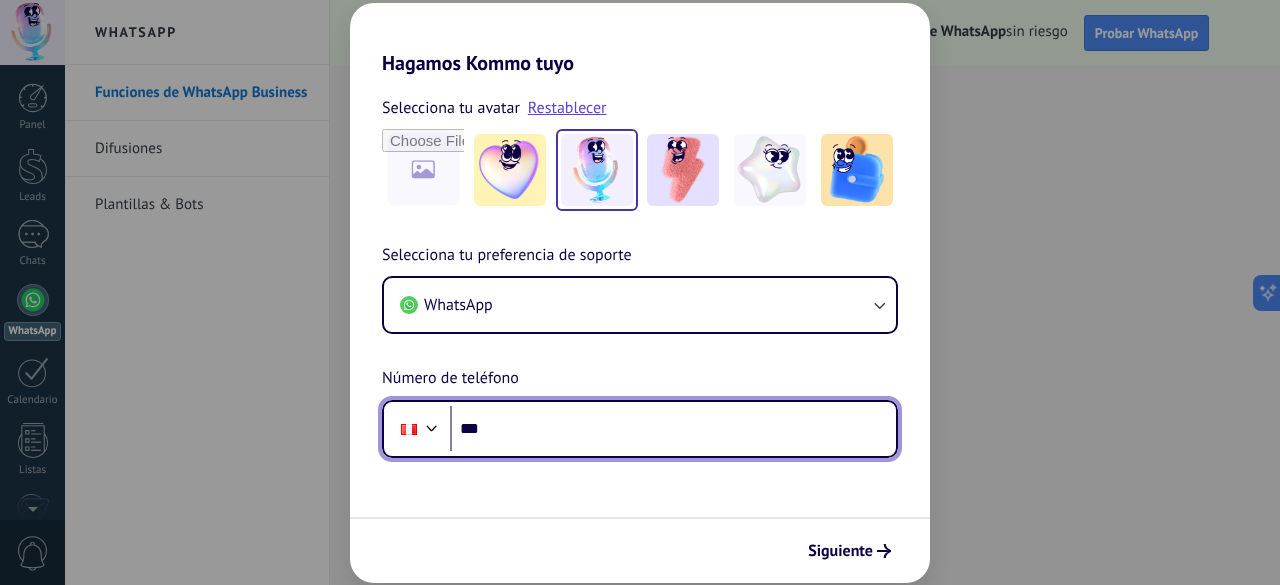 click on "***" at bounding box center [673, 429] 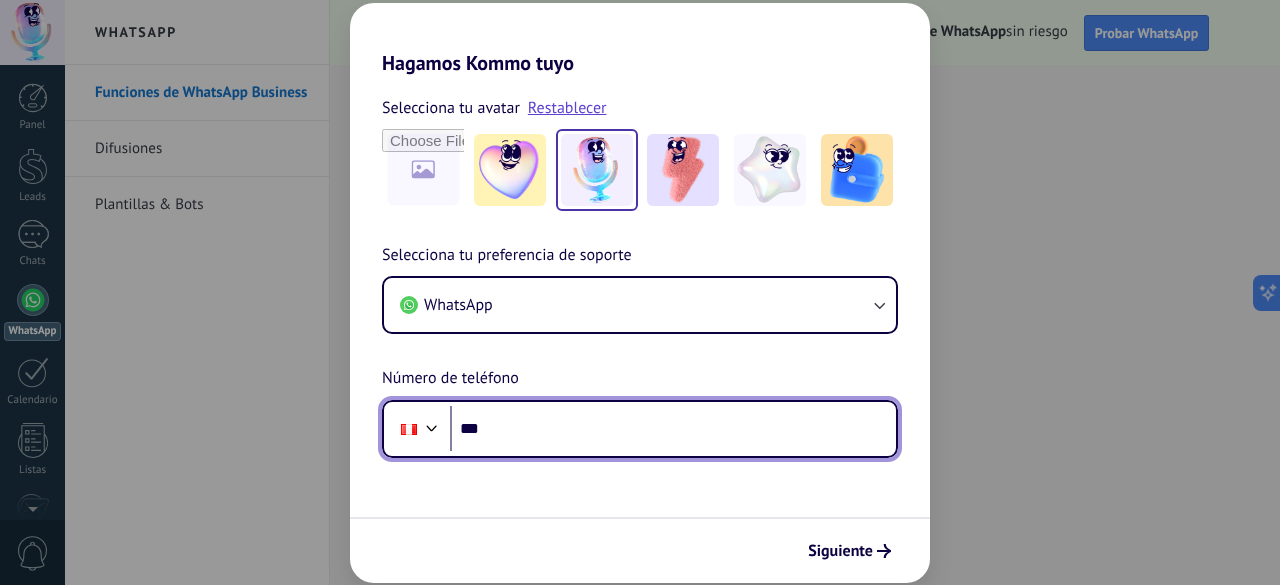 click on "***" at bounding box center [673, 429] 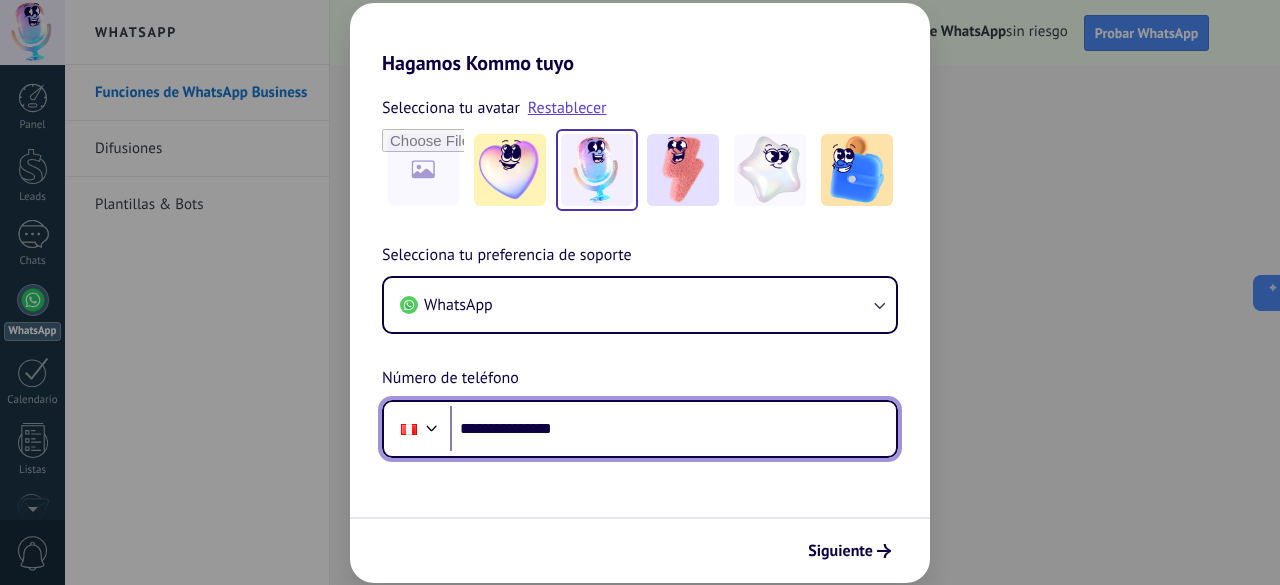 type on "**********" 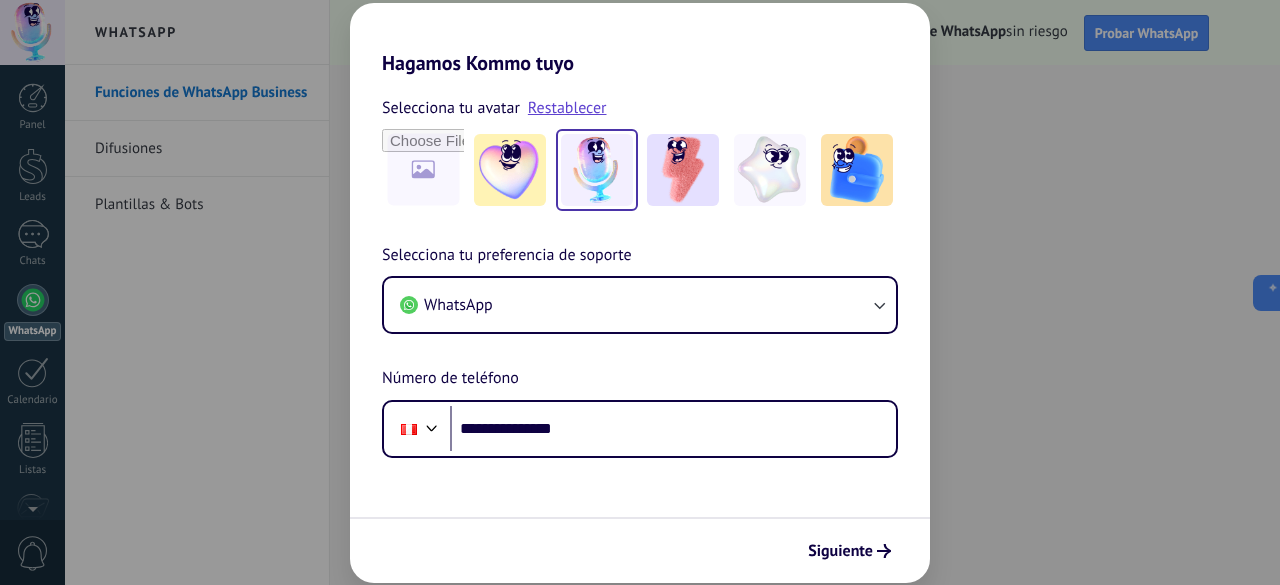click on "Siguiente" at bounding box center (640, 550) 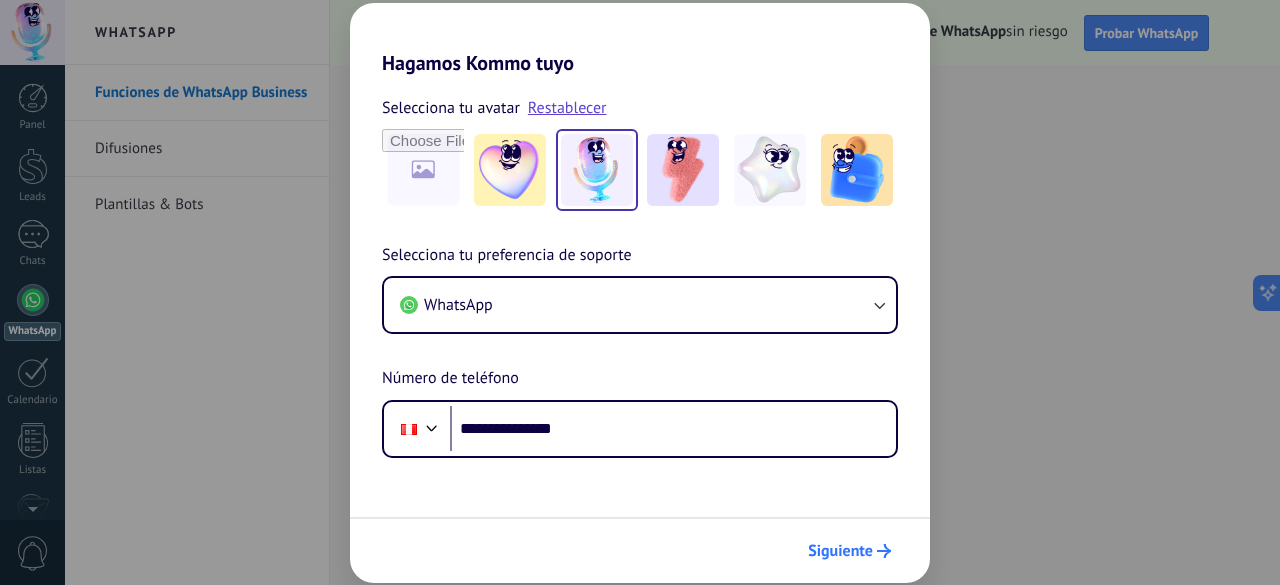 click on "Siguiente" at bounding box center (840, 551) 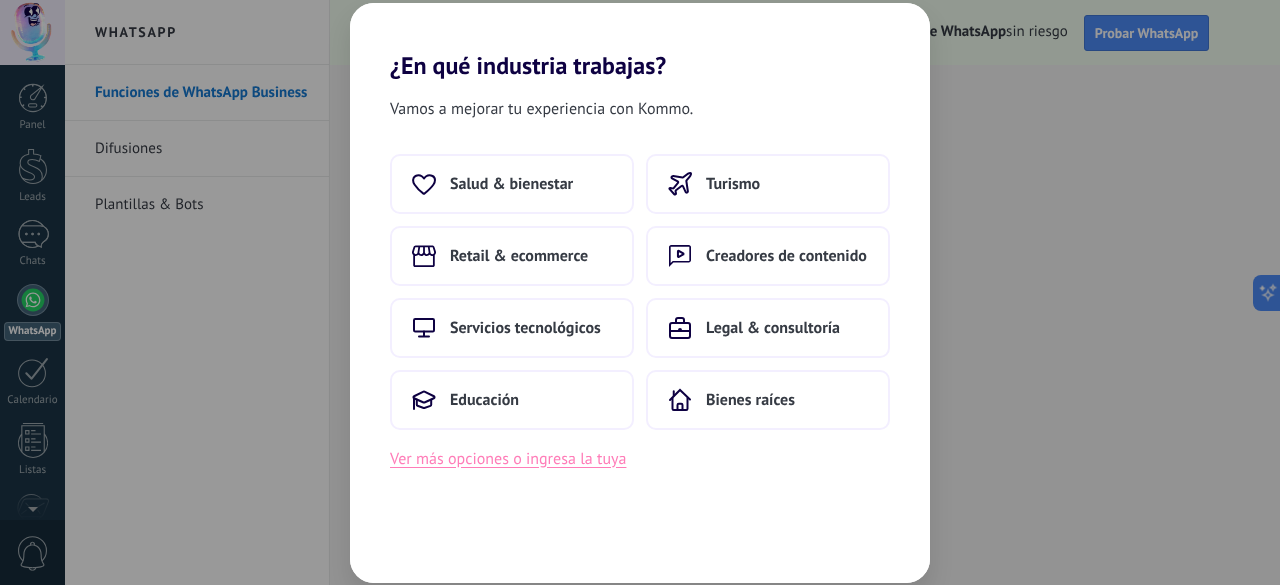 click on "Ver más opciones o ingresa la tuya" at bounding box center (508, 459) 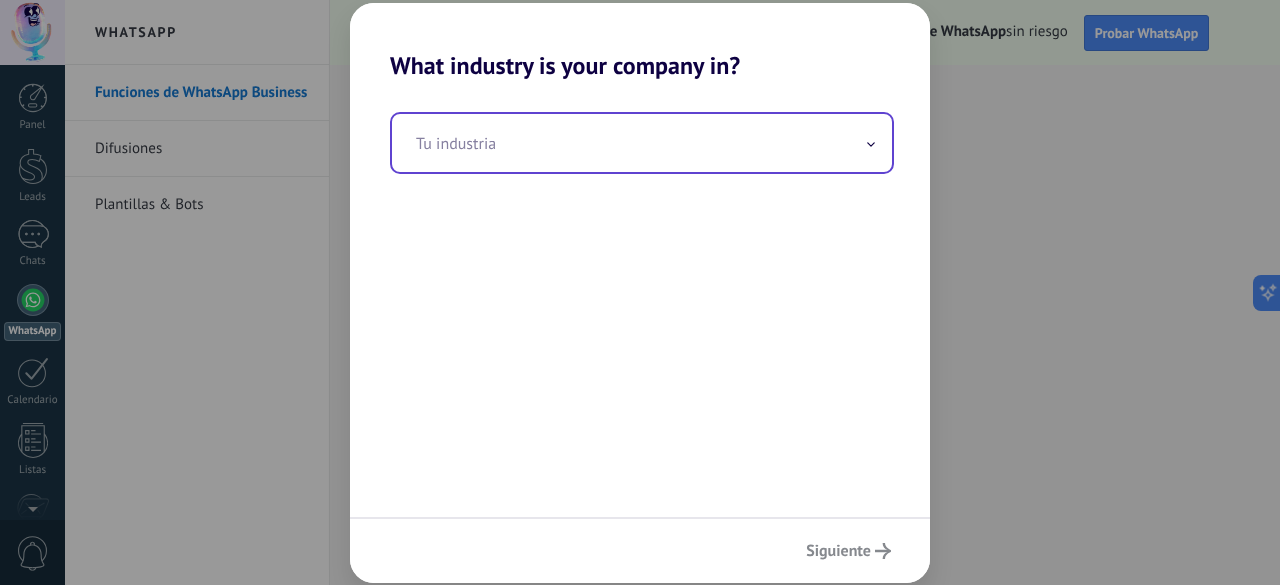 click at bounding box center [642, 143] 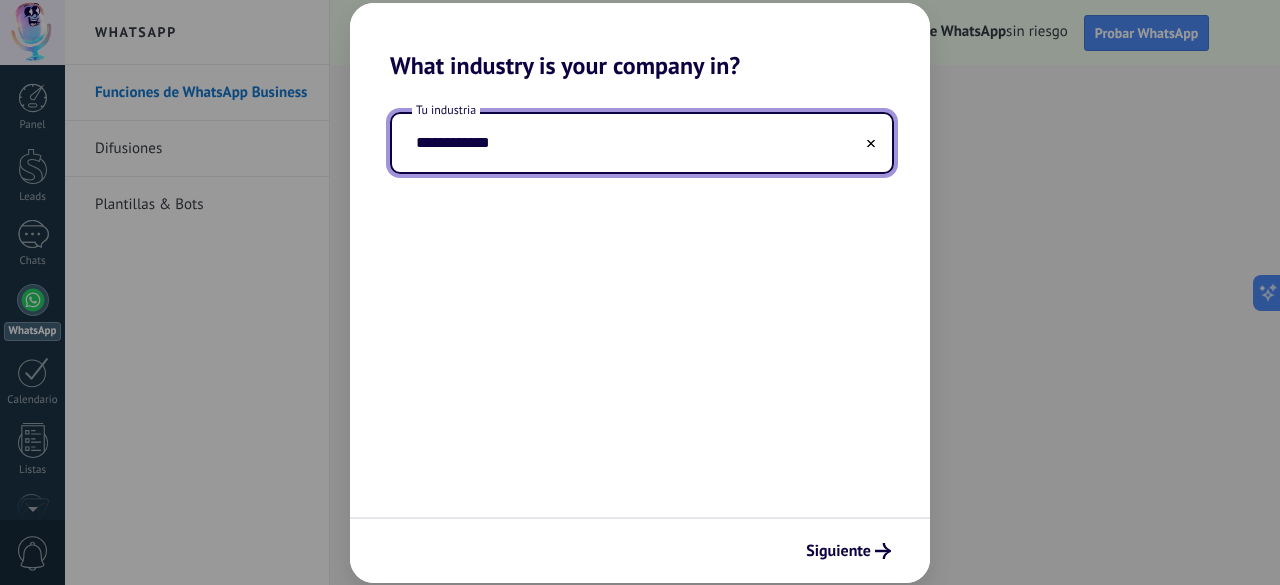 type on "**********" 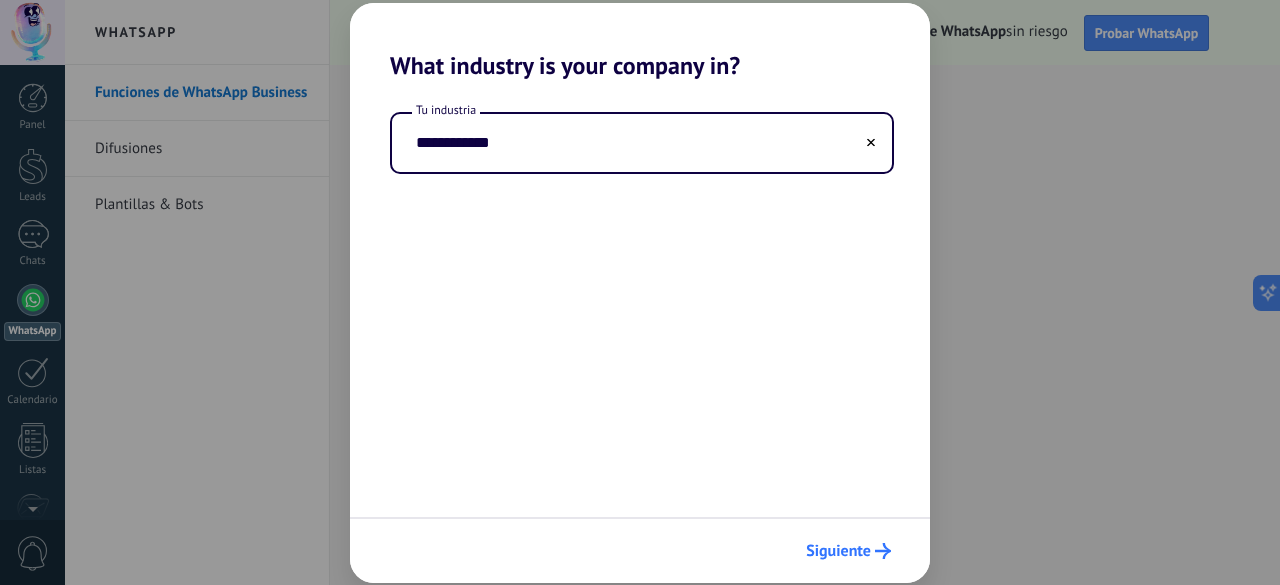 click on "Siguiente" at bounding box center (838, 551) 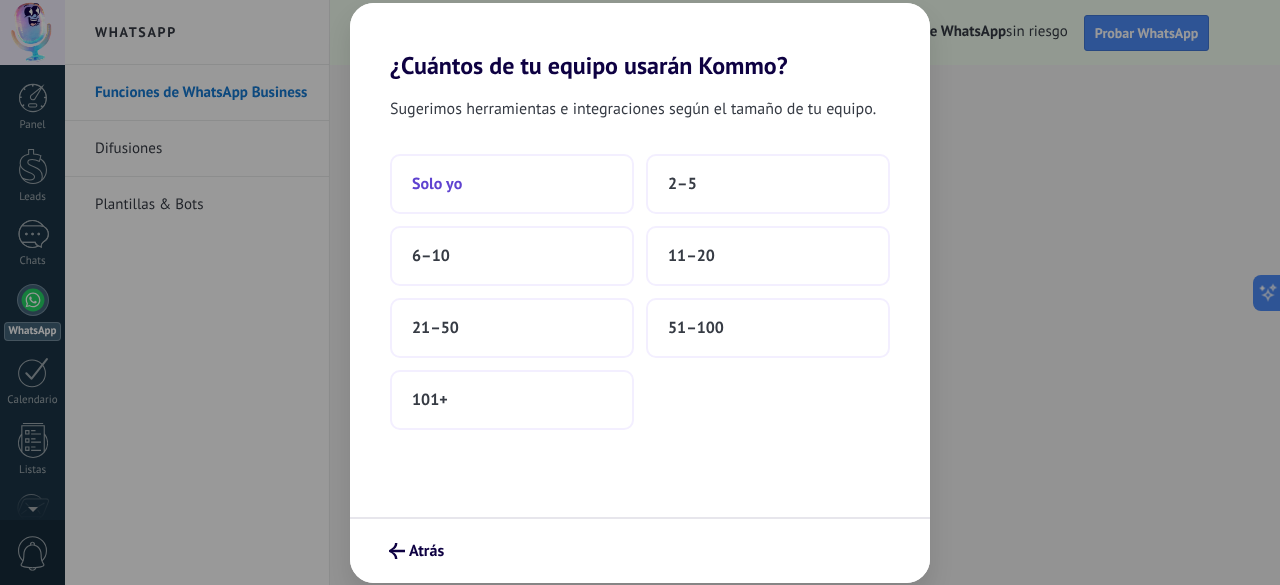 click on "Solo yo" at bounding box center (512, 184) 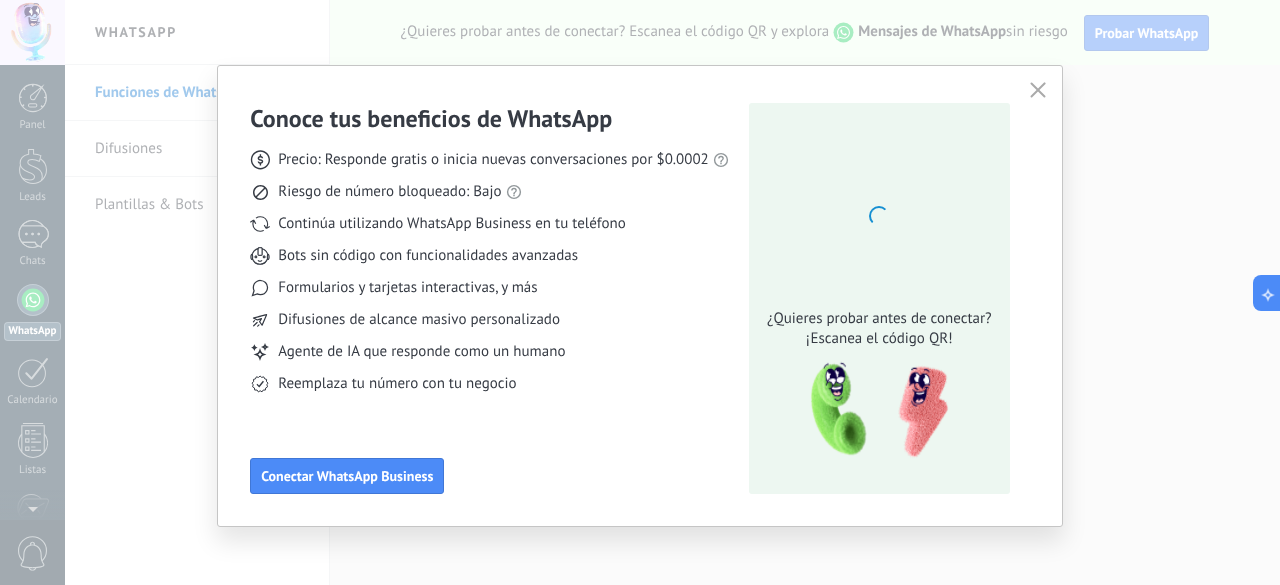 scroll, scrollTop: 6, scrollLeft: 0, axis: vertical 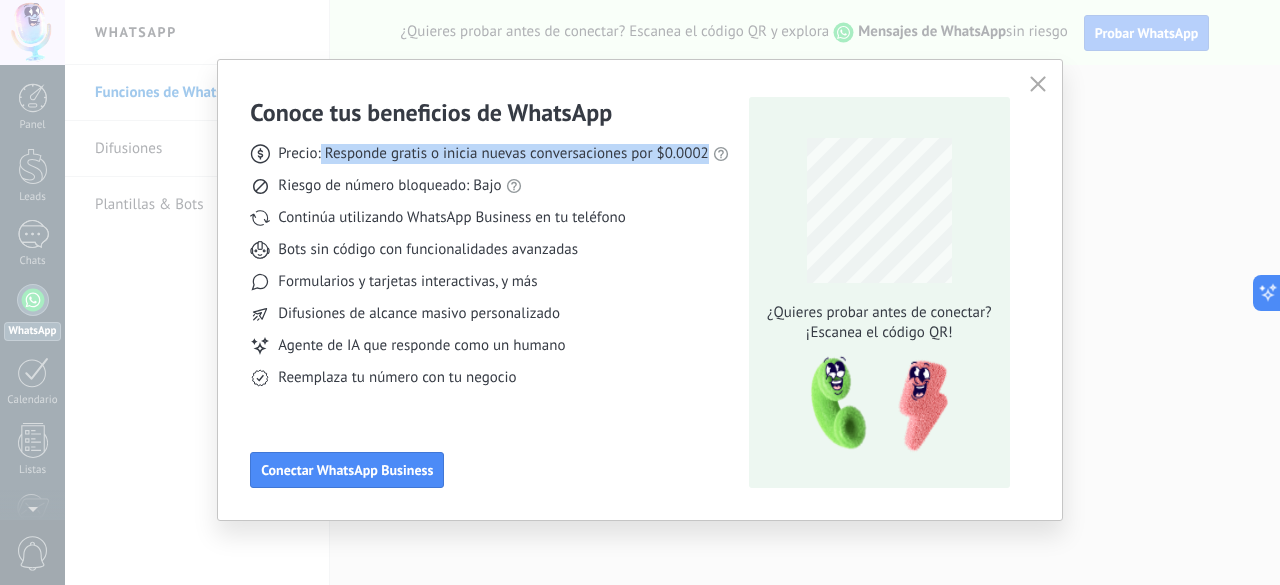 drag, startPoint x: 318, startPoint y: 146, endPoint x: 703, endPoint y: 161, distance: 385.29208 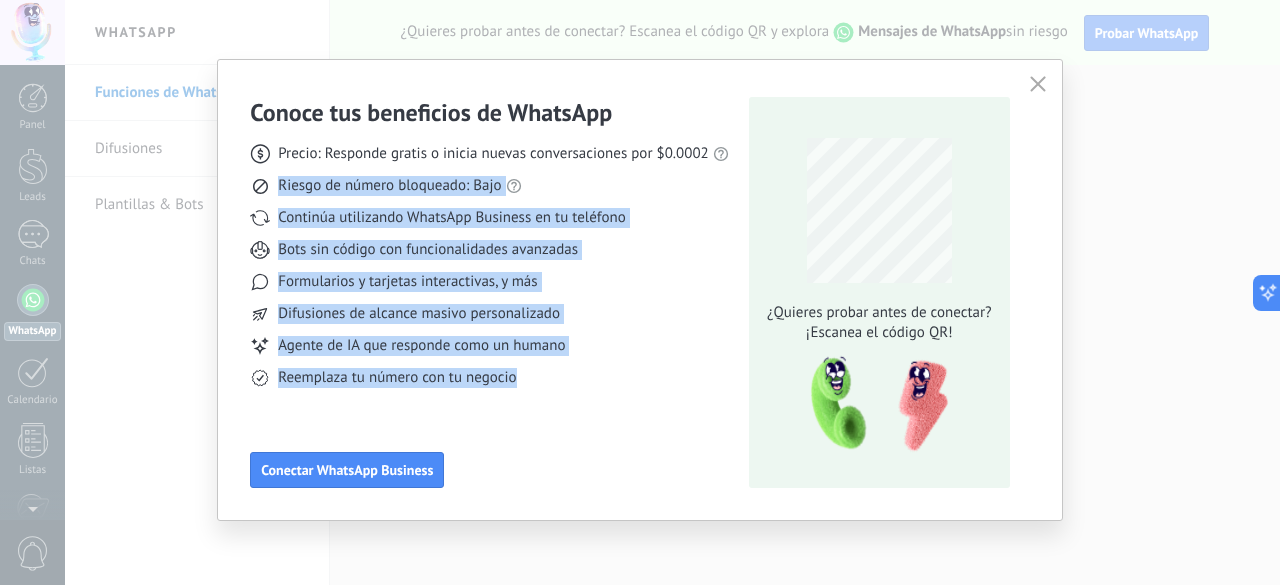 drag, startPoint x: 276, startPoint y: 183, endPoint x: 598, endPoint y: 389, distance: 382.25647 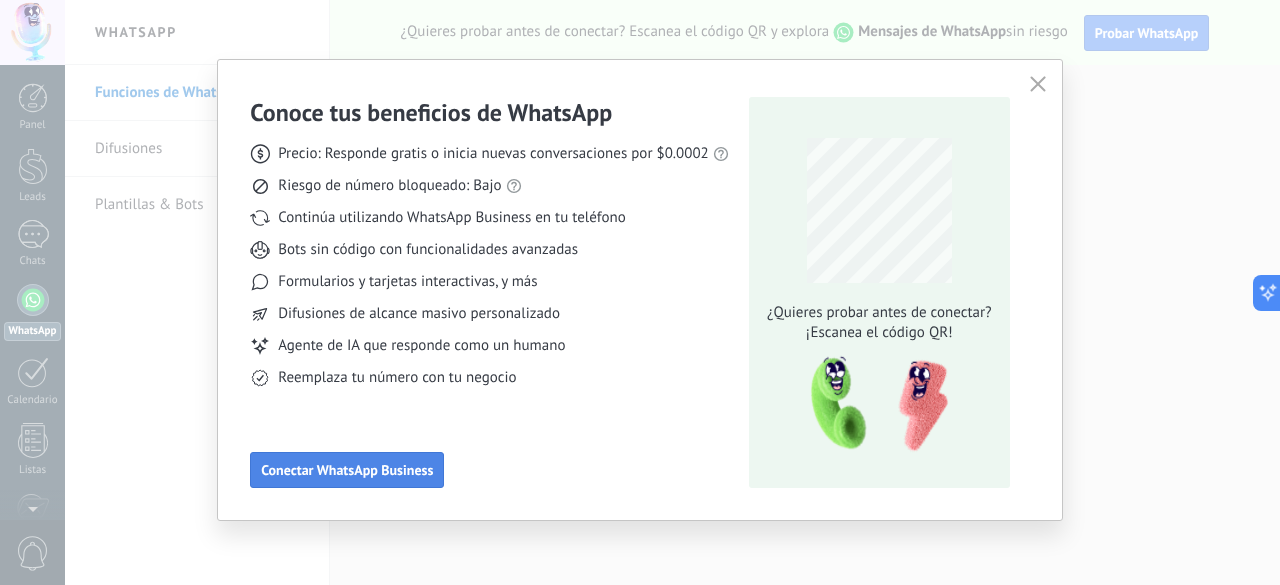 click on "Conectar WhatsApp Business" at bounding box center (347, 470) 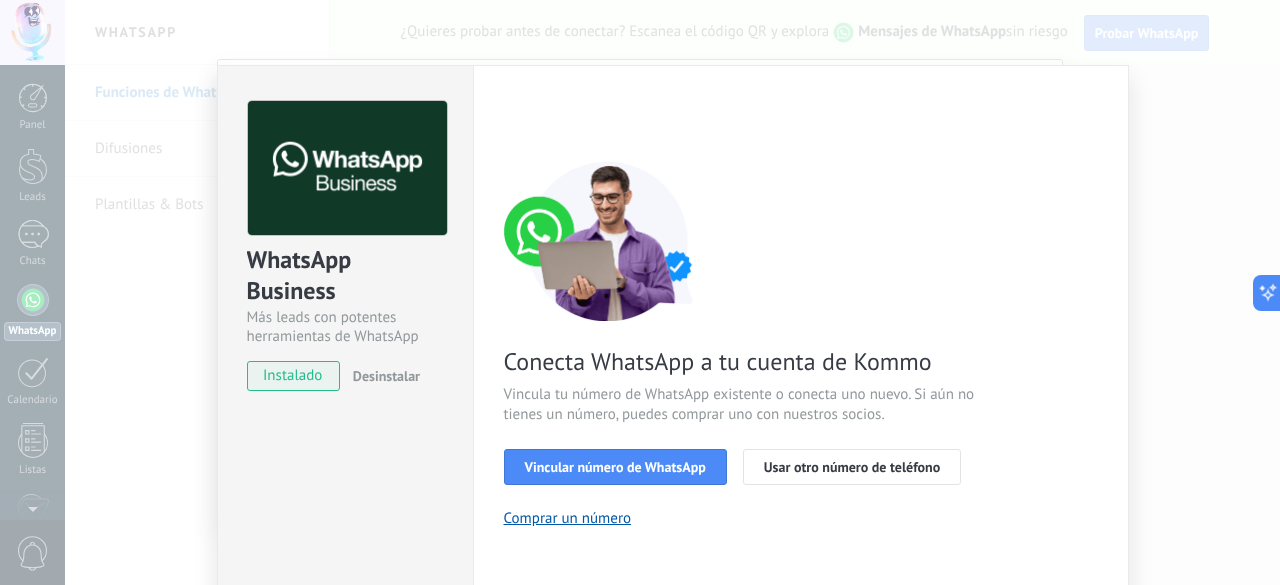 scroll, scrollTop: 244, scrollLeft: 0, axis: vertical 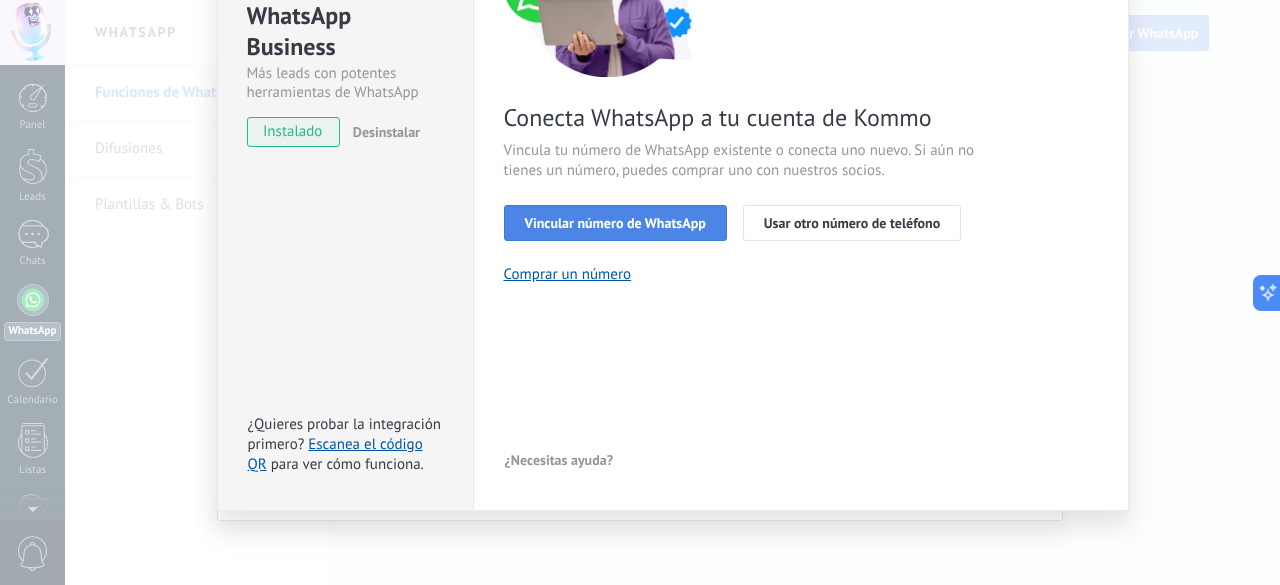 click on "Vincular número de WhatsApp" at bounding box center [615, 223] 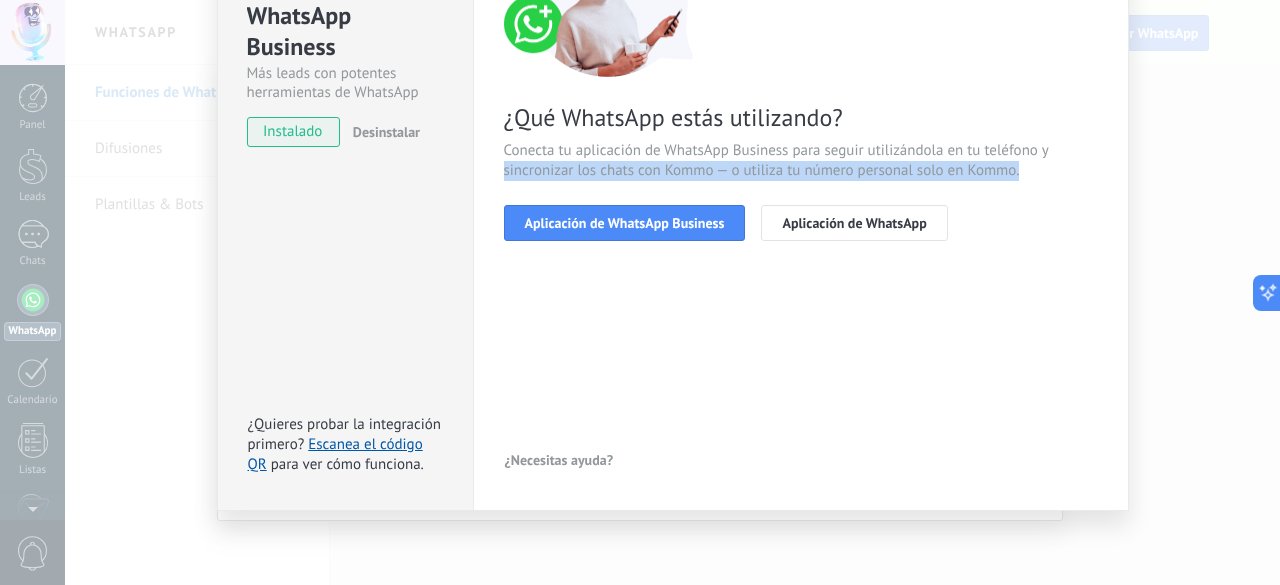 drag, startPoint x: 502, startPoint y: 165, endPoint x: 1051, endPoint y: 181, distance: 549.2331 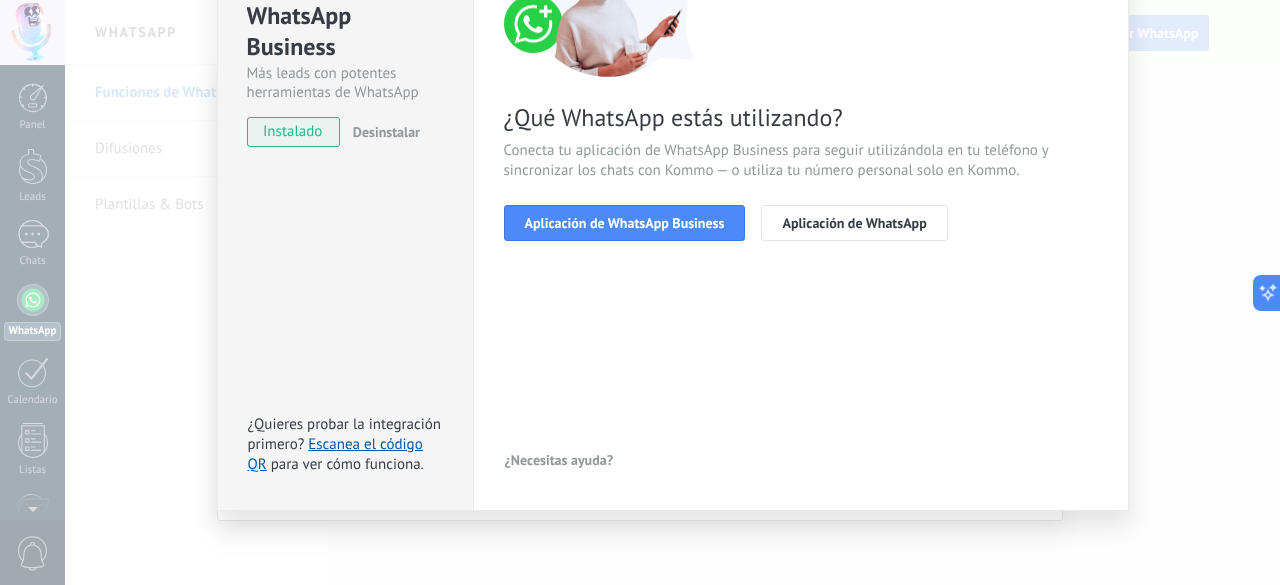 click on "¿Qué WhatsApp estás utilizando? Conecta tu aplicación de WhatsApp Business para seguir utilizándola en tu teléfono y sincronizar los chats con Kommo — o utiliza tu número personal solo en Kommo. Aplicación de WhatsApp Business Aplicación de WhatsApp" at bounding box center [801, 79] 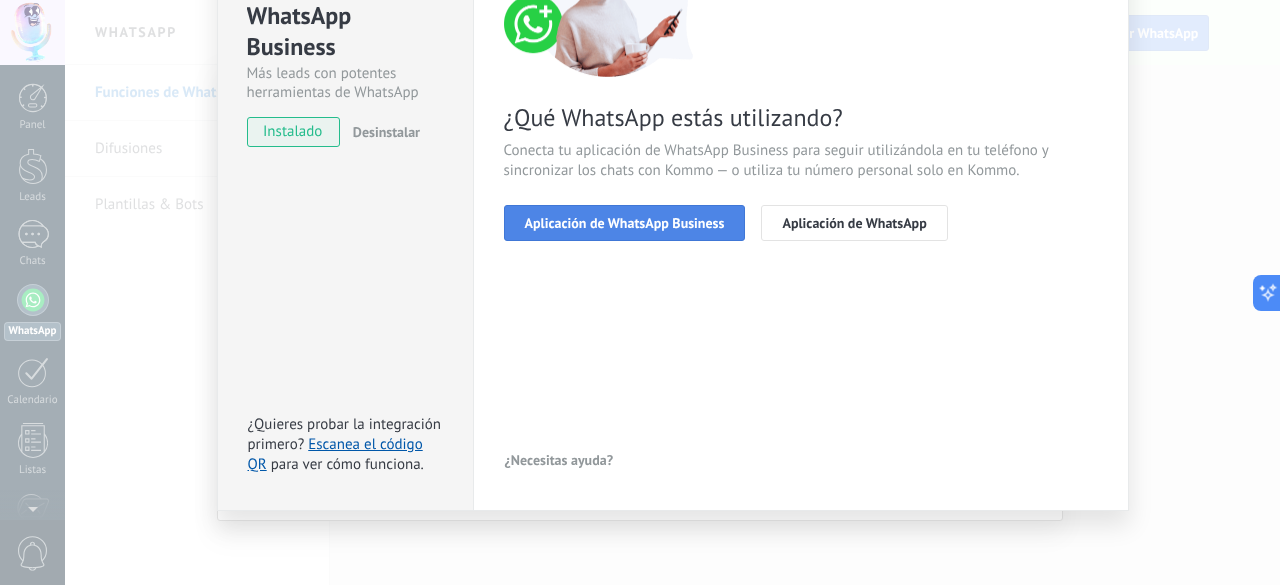 drag, startPoint x: 1051, startPoint y: 181, endPoint x: 590, endPoint y: 232, distance: 463.81247 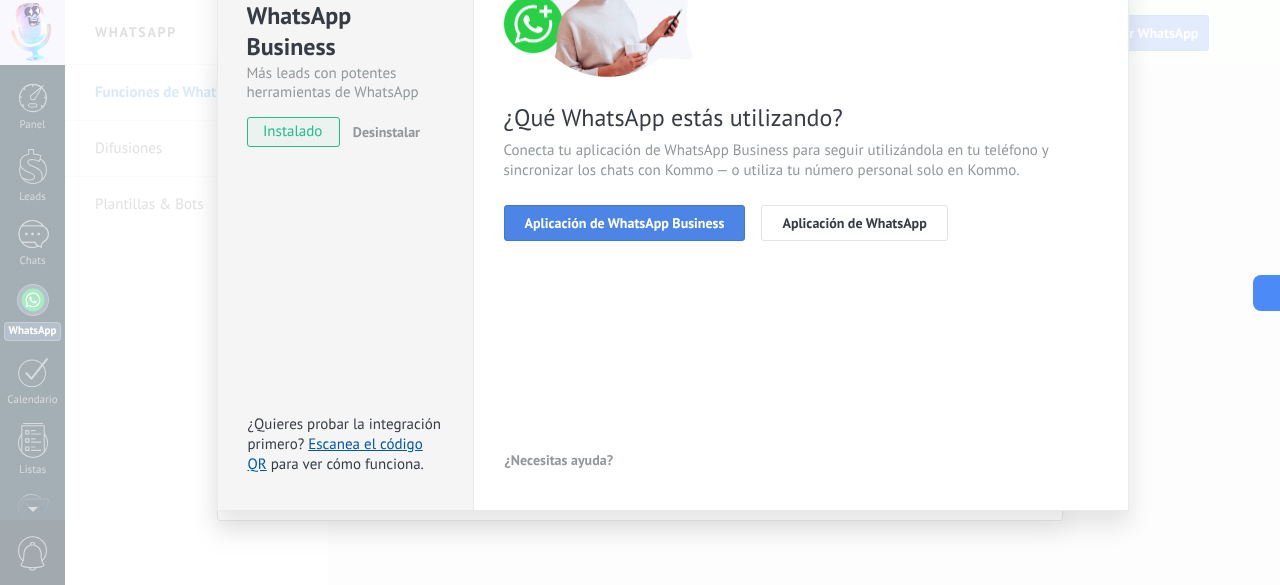 click on "Aplicación de WhatsApp Business" at bounding box center [625, 223] 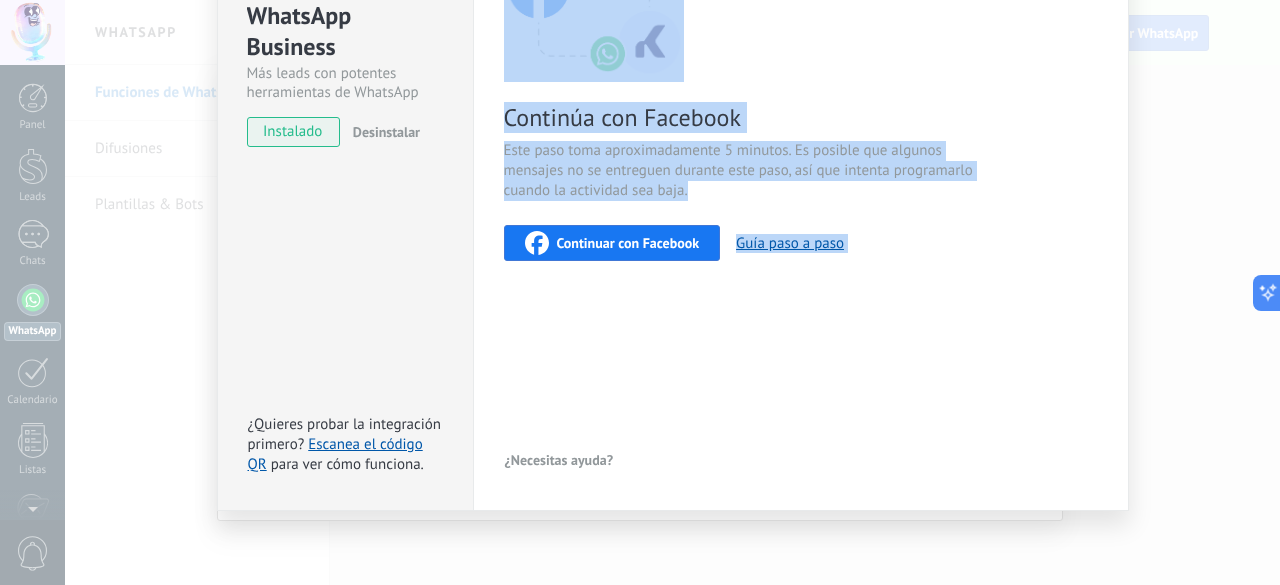 scroll, scrollTop: 144, scrollLeft: 0, axis: vertical 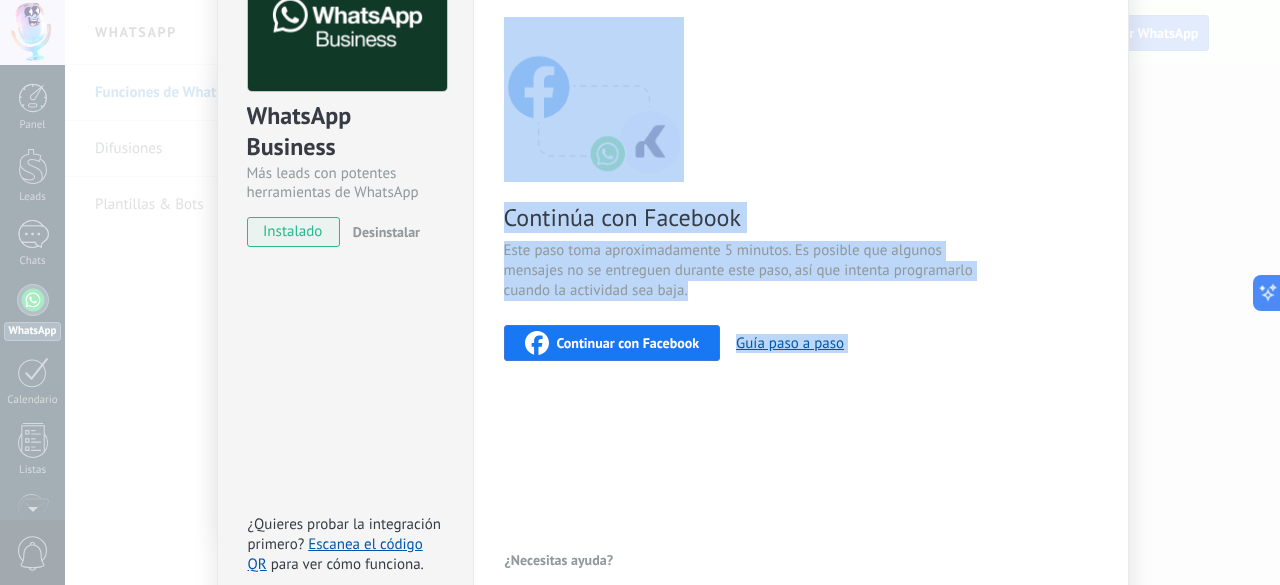 click on "Este paso toma aproximadamente 5 minutos. Es posible que algunos mensajes no se entreguen durante este paso, así que intenta programarlo cuando la actividad sea baja." at bounding box center (742, 271) 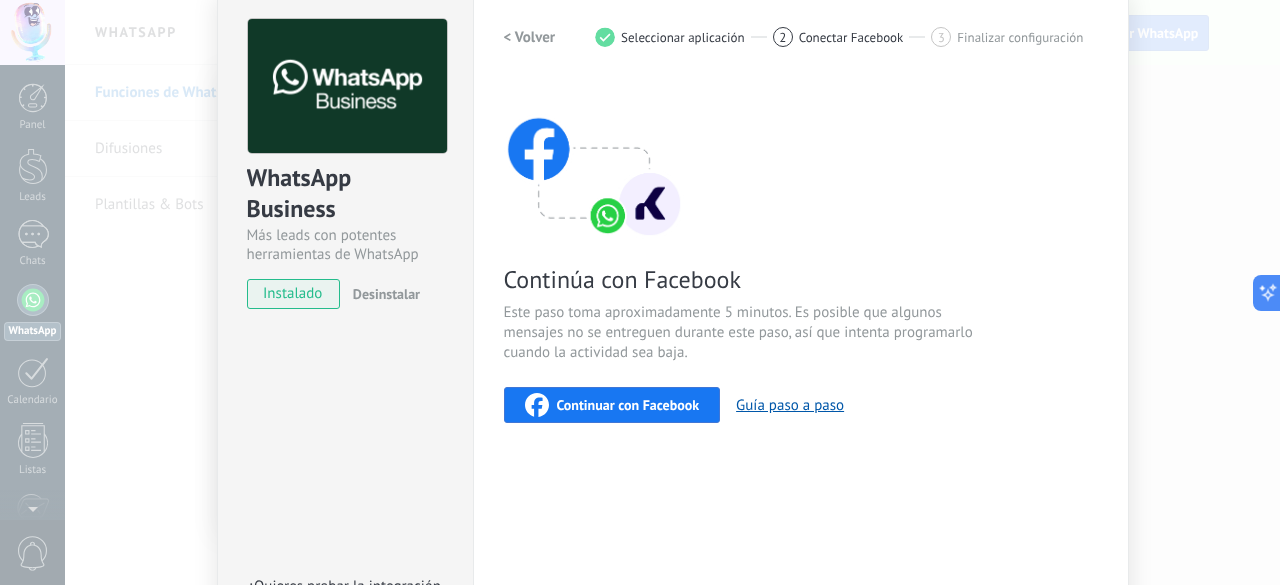 scroll, scrollTop: 0, scrollLeft: 0, axis: both 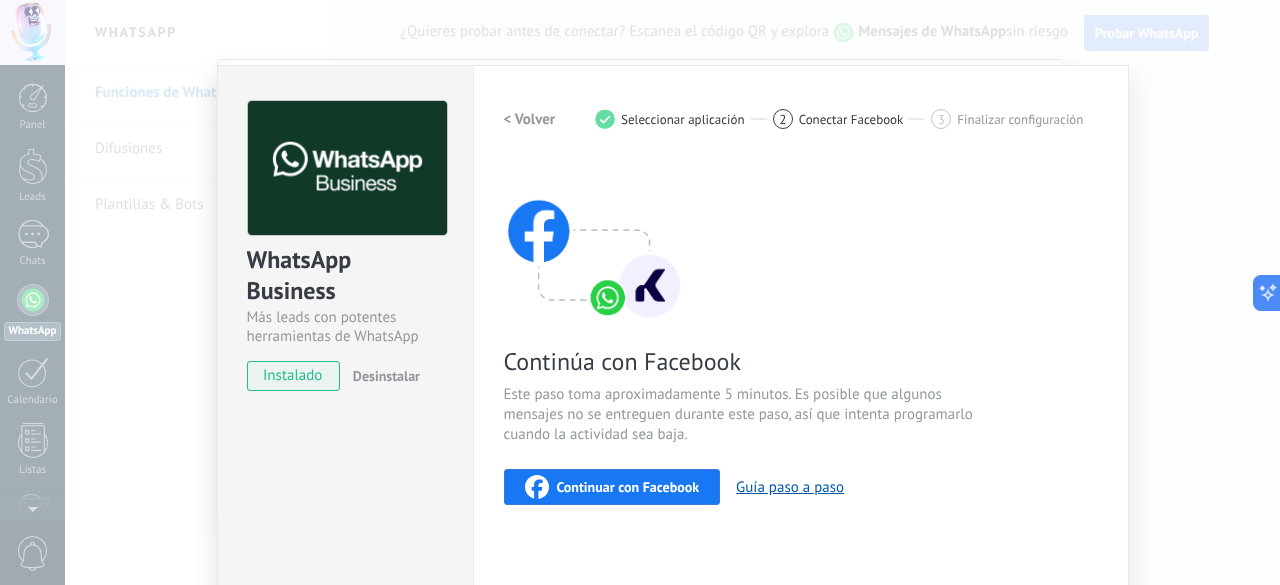 click on "Conectar Facebook" at bounding box center (851, 119) 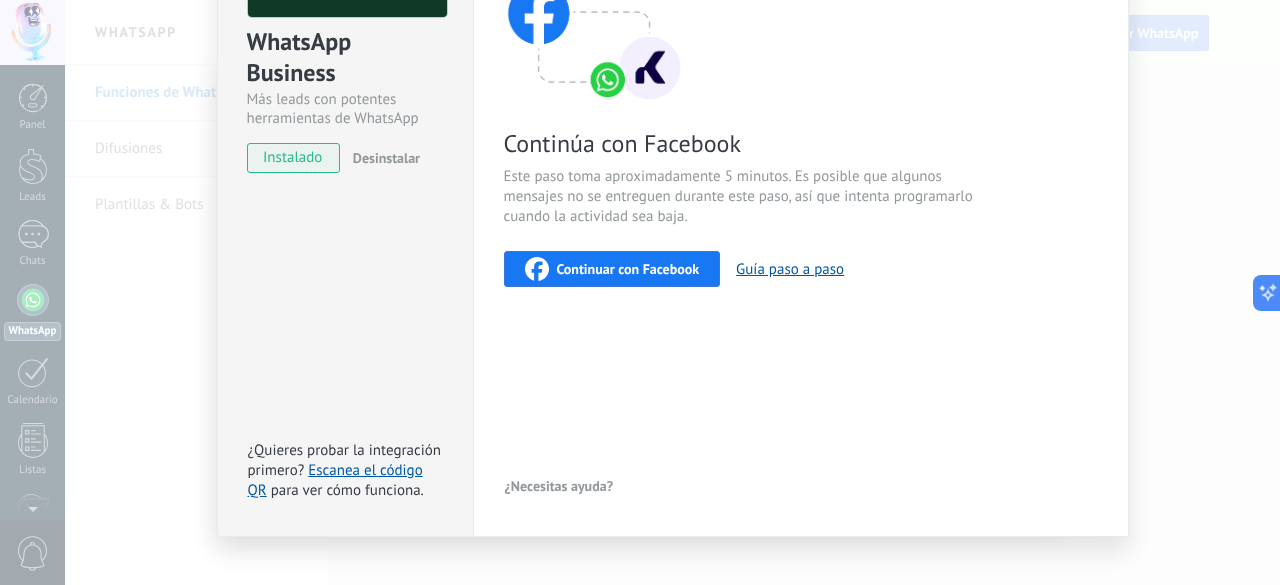 scroll, scrollTop: 244, scrollLeft: 0, axis: vertical 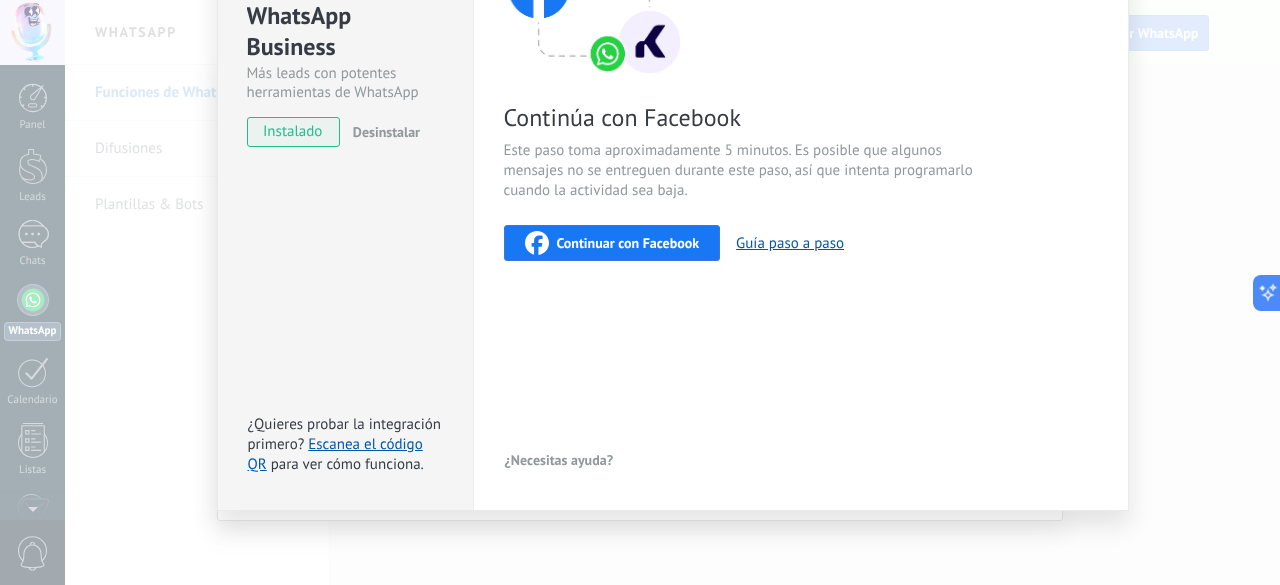 click on "Continuar con Facebook Guía paso a paso" at bounding box center (801, 243) 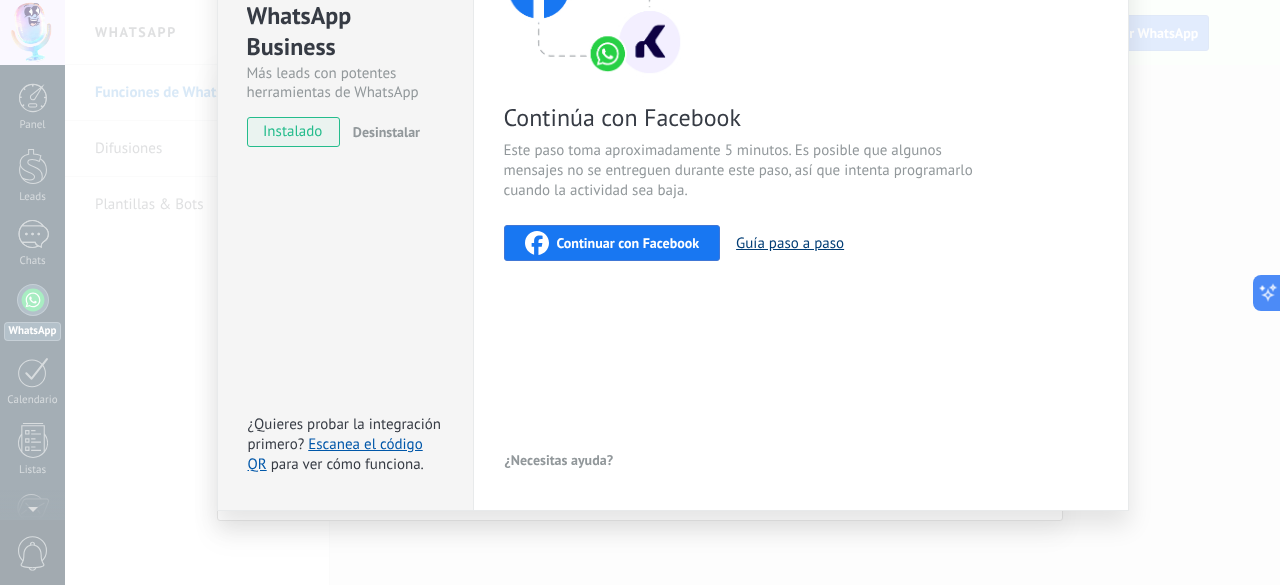 click on "Guía paso a paso" at bounding box center [790, 243] 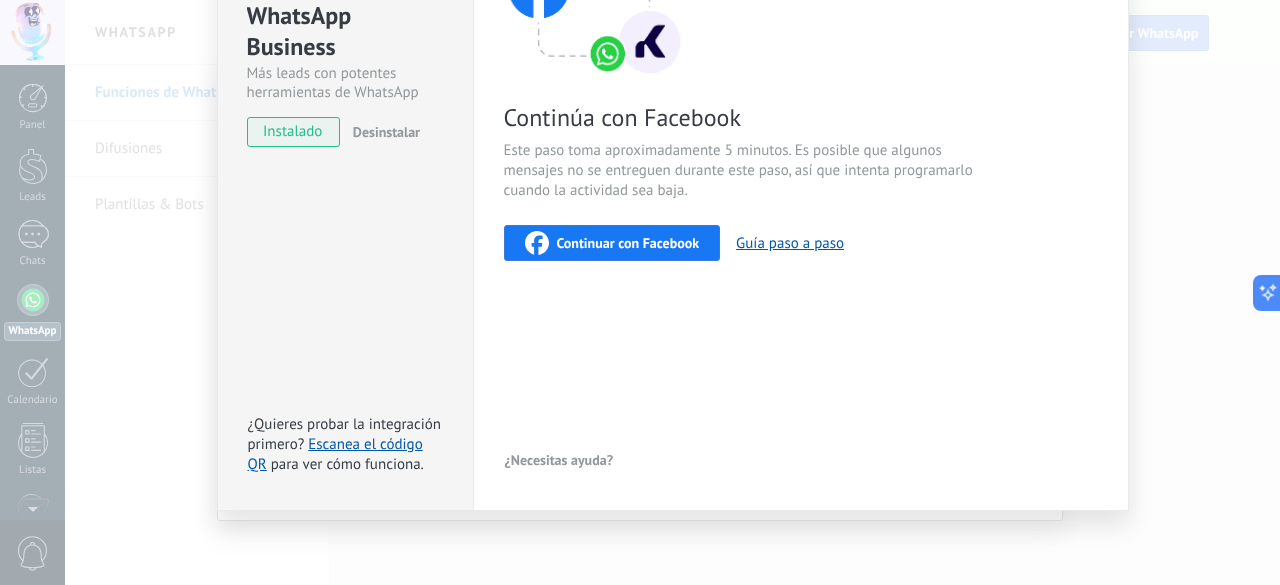 scroll, scrollTop: 0, scrollLeft: 0, axis: both 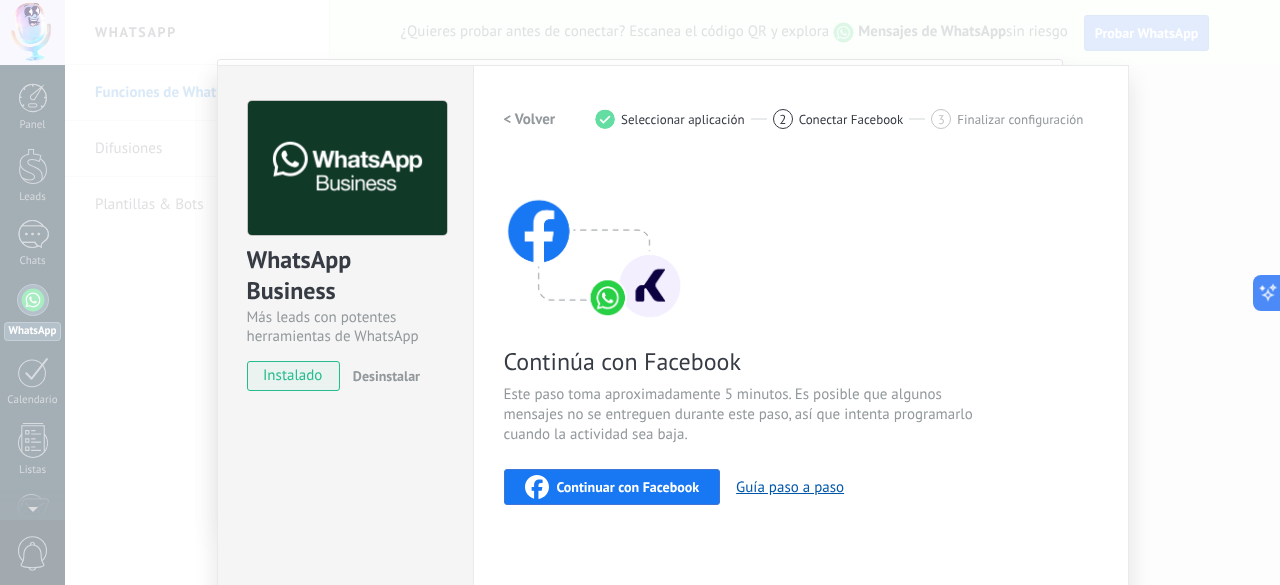 drag, startPoint x: 878, startPoint y: 111, endPoint x: 864, endPoint y: 131, distance: 24.41311 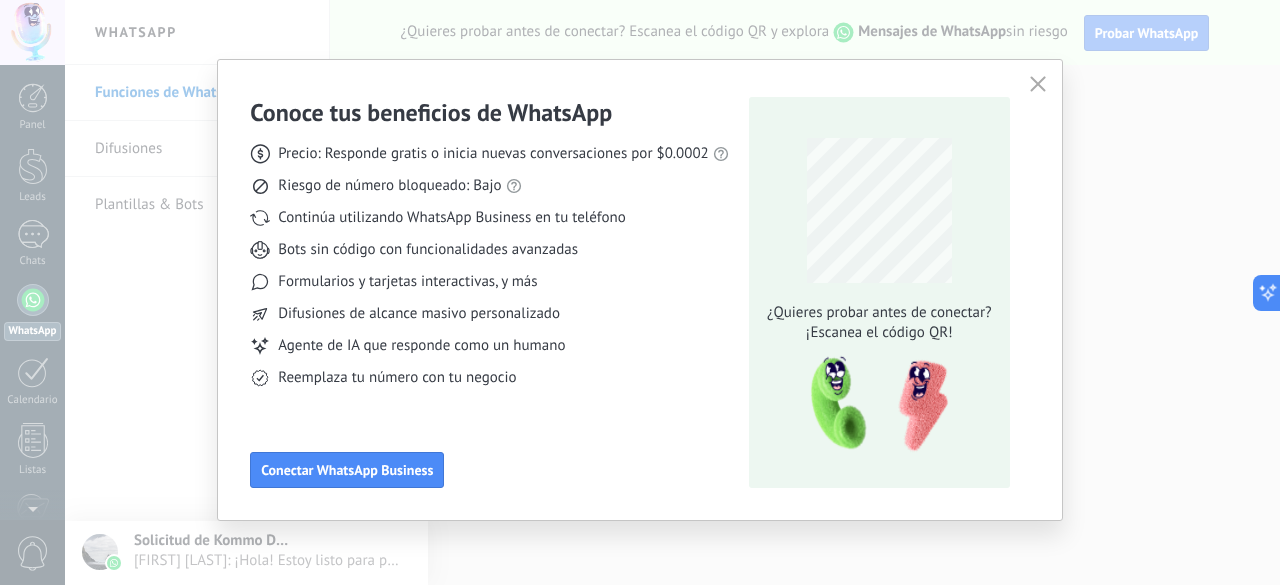scroll, scrollTop: 0, scrollLeft: 0, axis: both 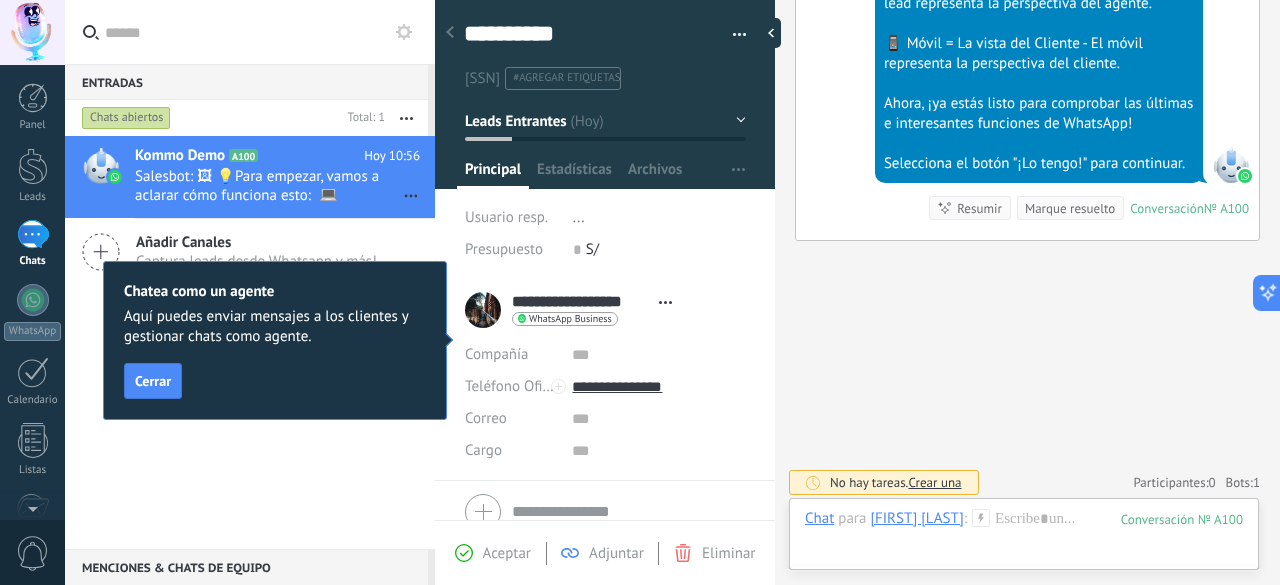 click on "**********" at bounding box center (597, 302) 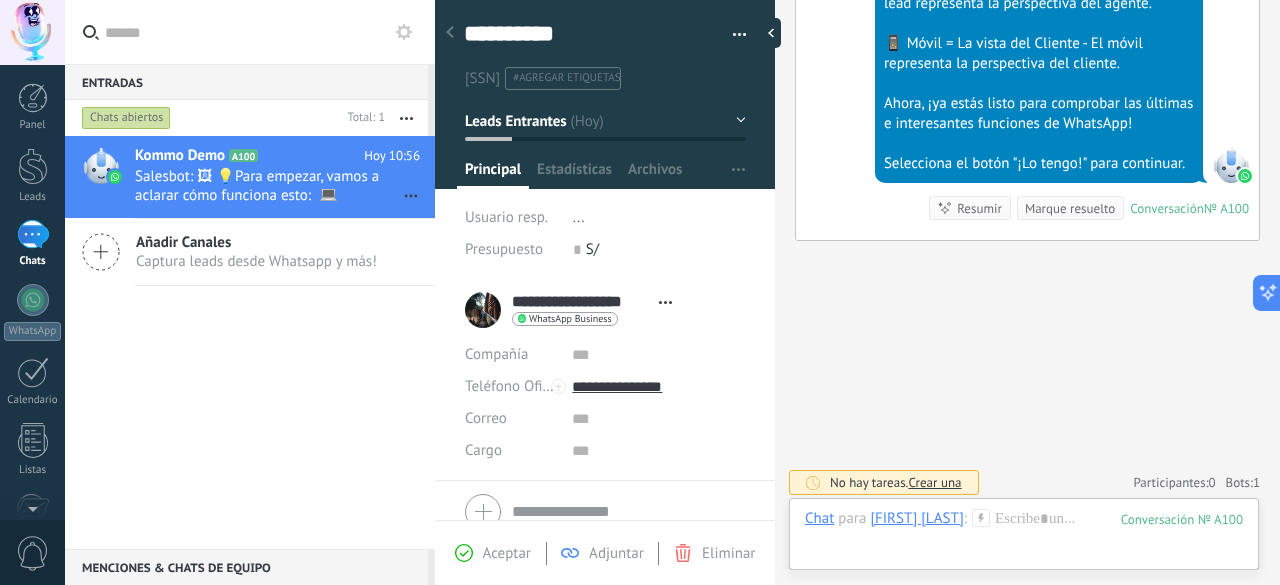 click on "Abrir detalle
Copie el nombre
Desatar
Contacto principal" at bounding box center [665, 302] 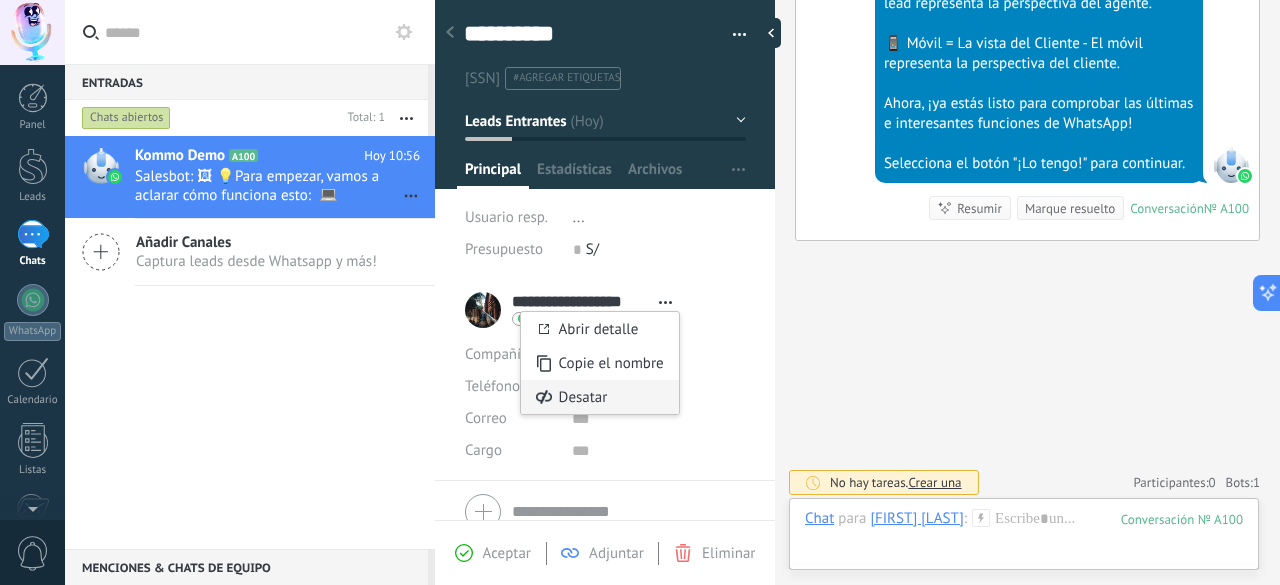 click on "Desatar" at bounding box center (600, 397) 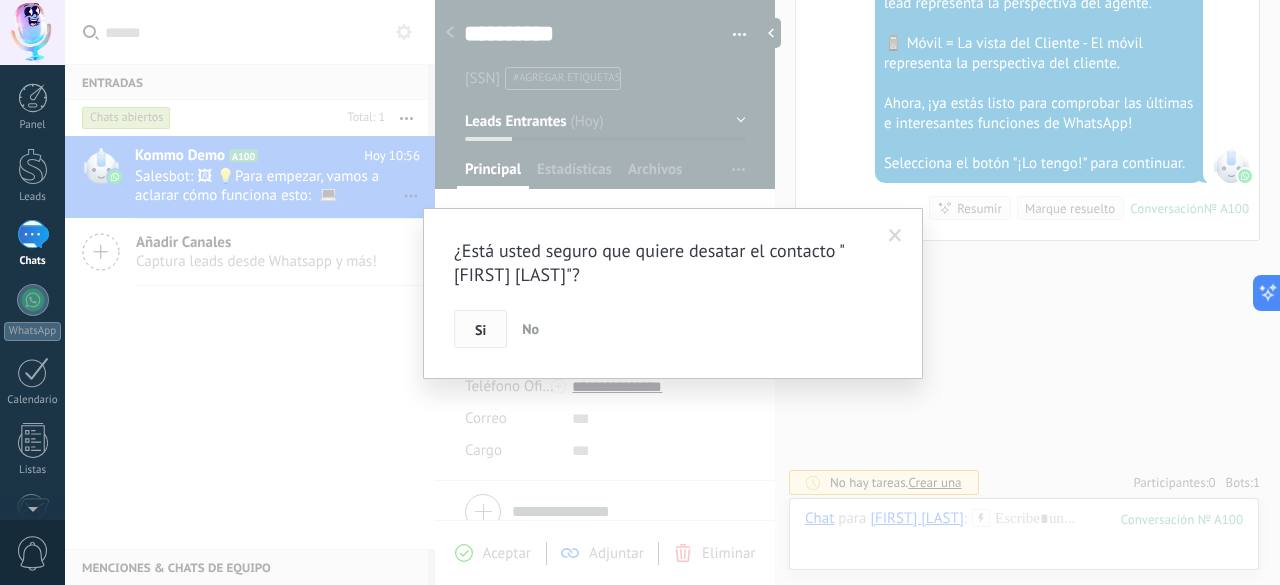 click on "Si" at bounding box center (480, 330) 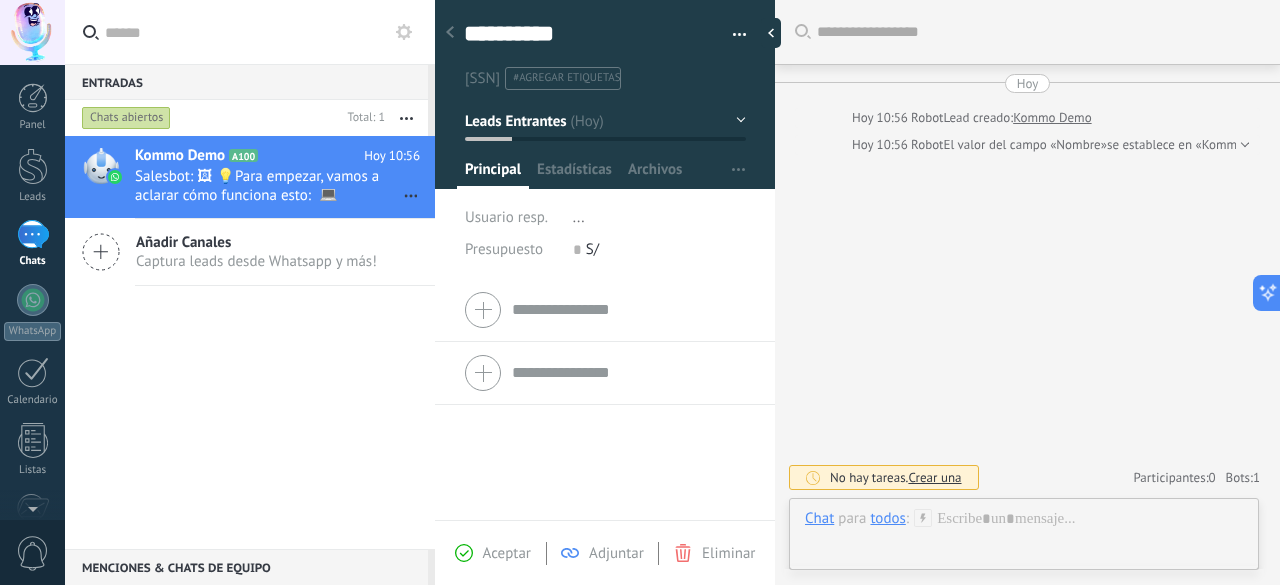 scroll, scrollTop: 0, scrollLeft: 0, axis: both 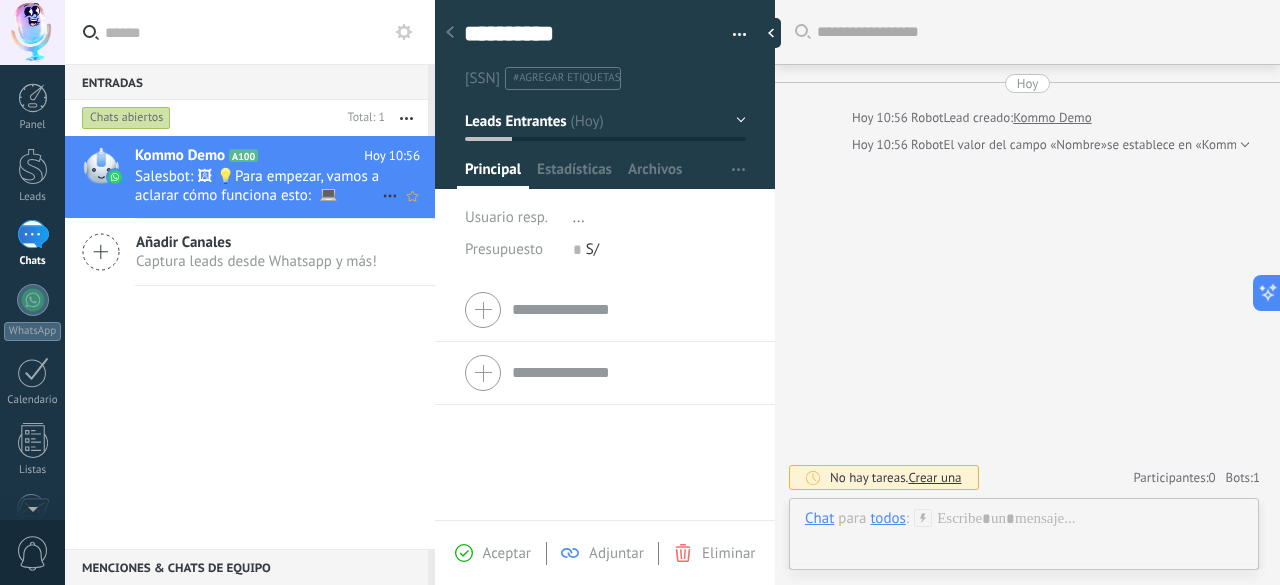 click at bounding box center (389, 196) 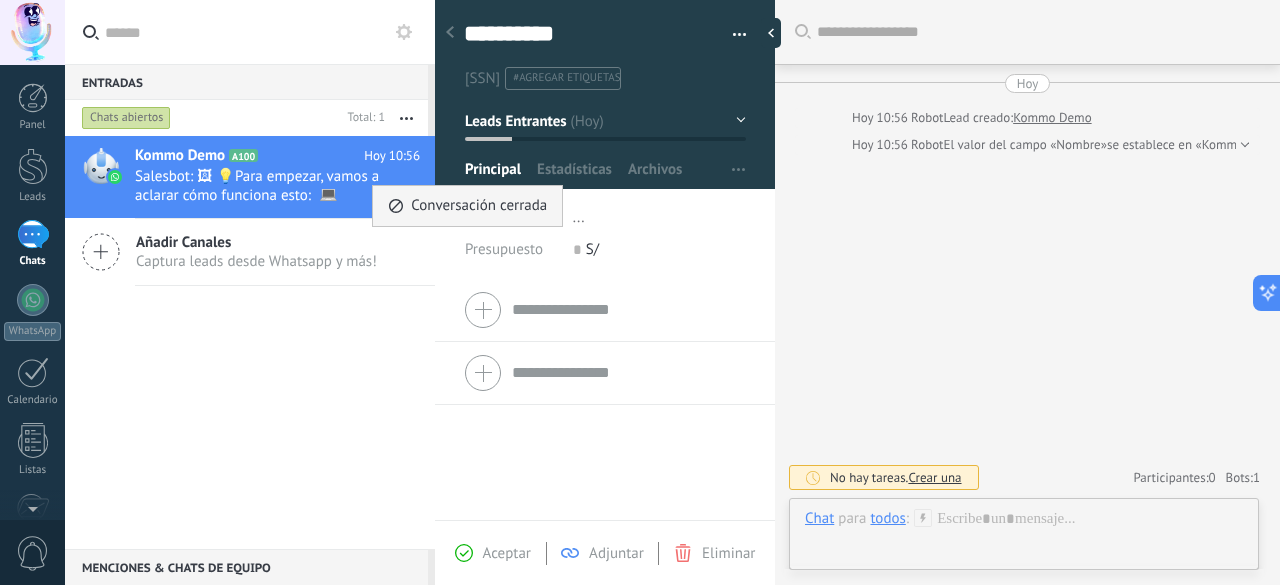 click on "Conversación cerrada" at bounding box center (467, 206) 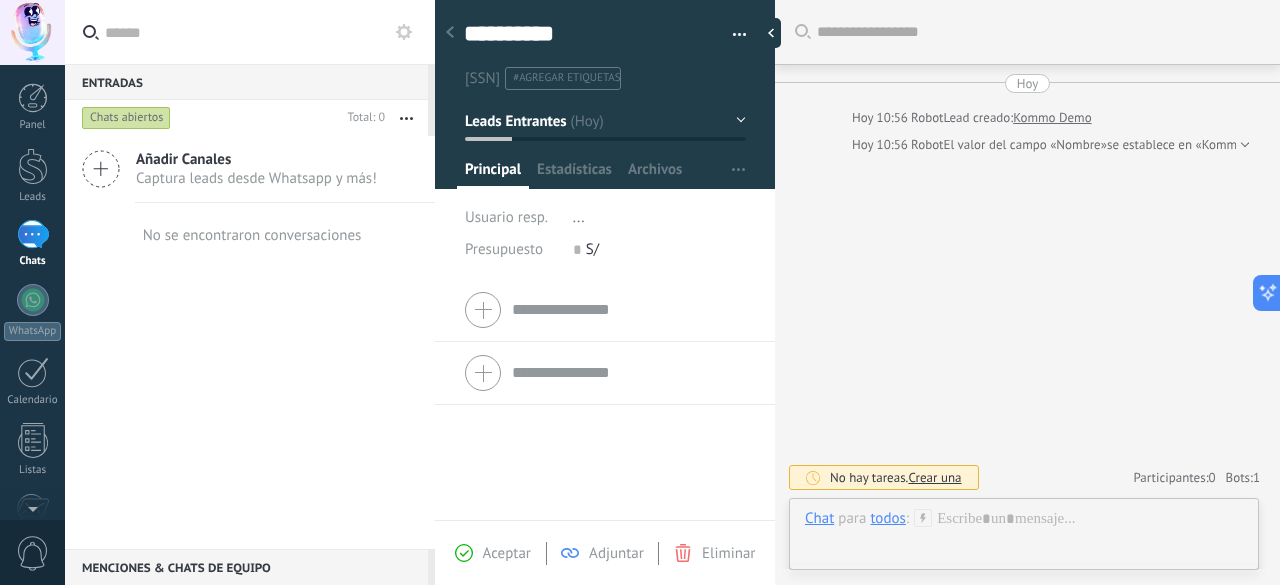 click at bounding box center (740, 38) 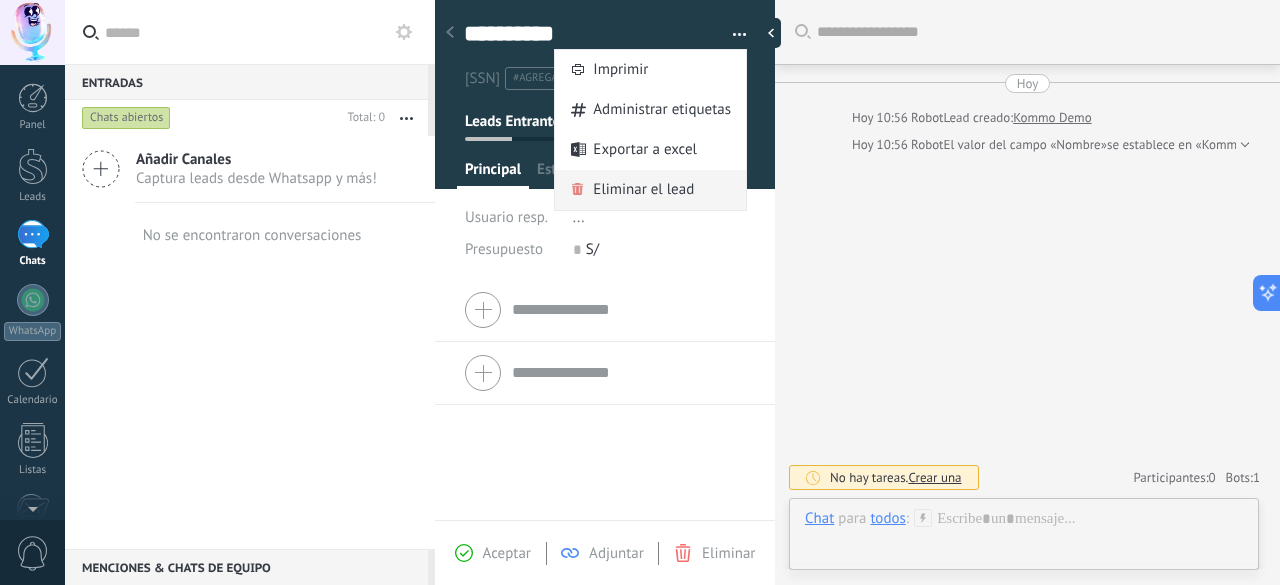 click on "Eliminar el lead" at bounding box center [643, 190] 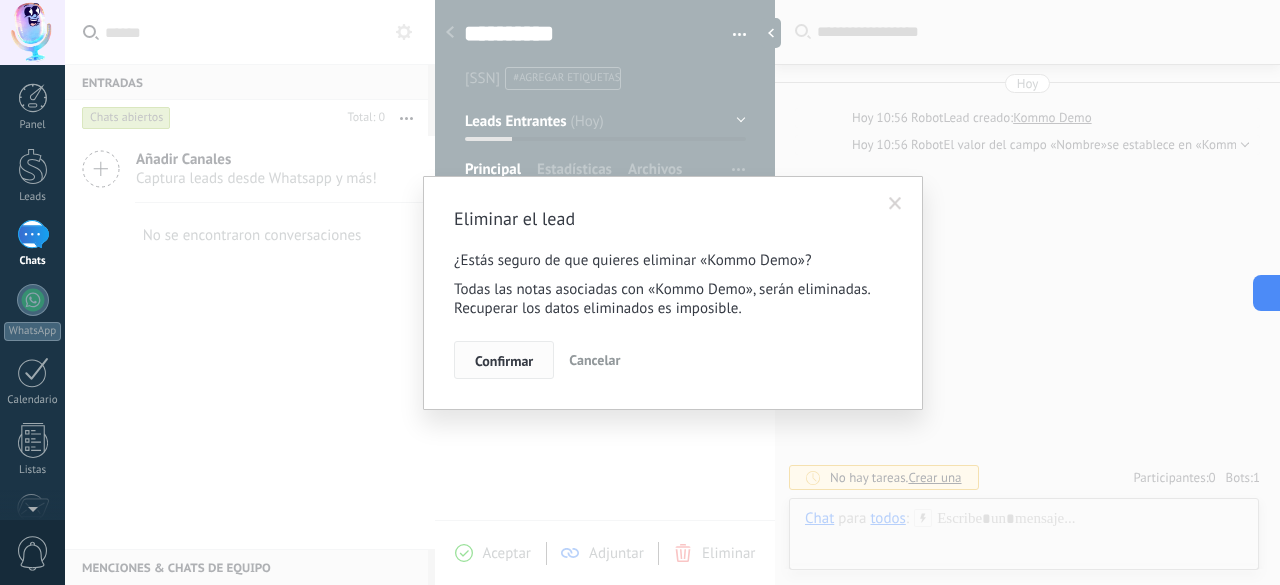 click on "Confirmar" at bounding box center [504, 361] 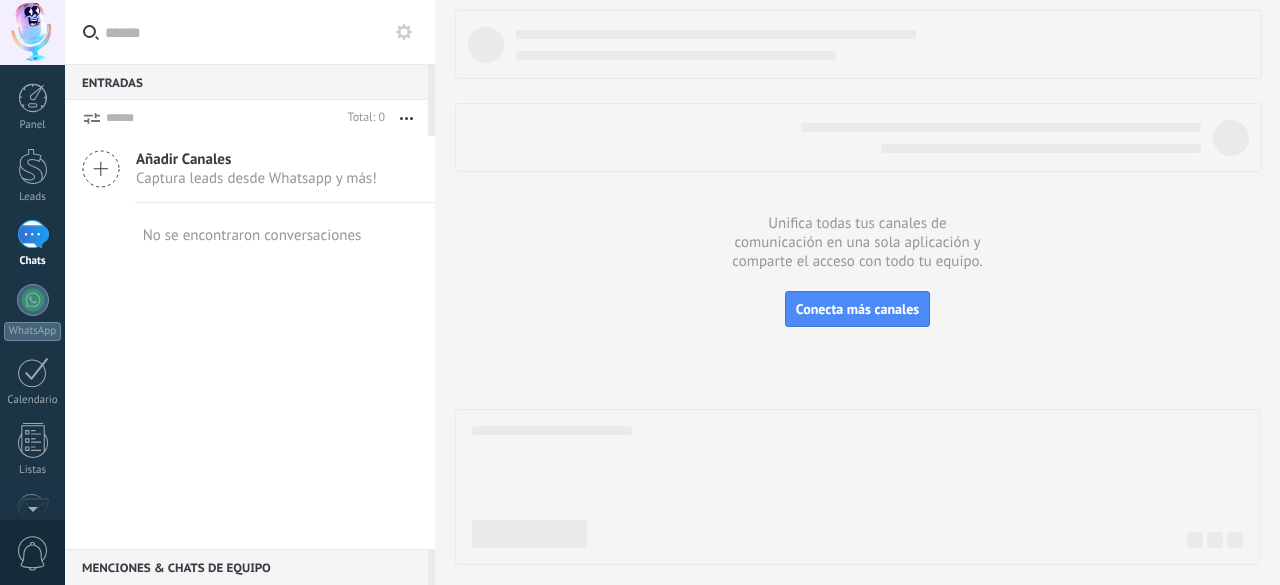 scroll, scrollTop: 0, scrollLeft: 0, axis: both 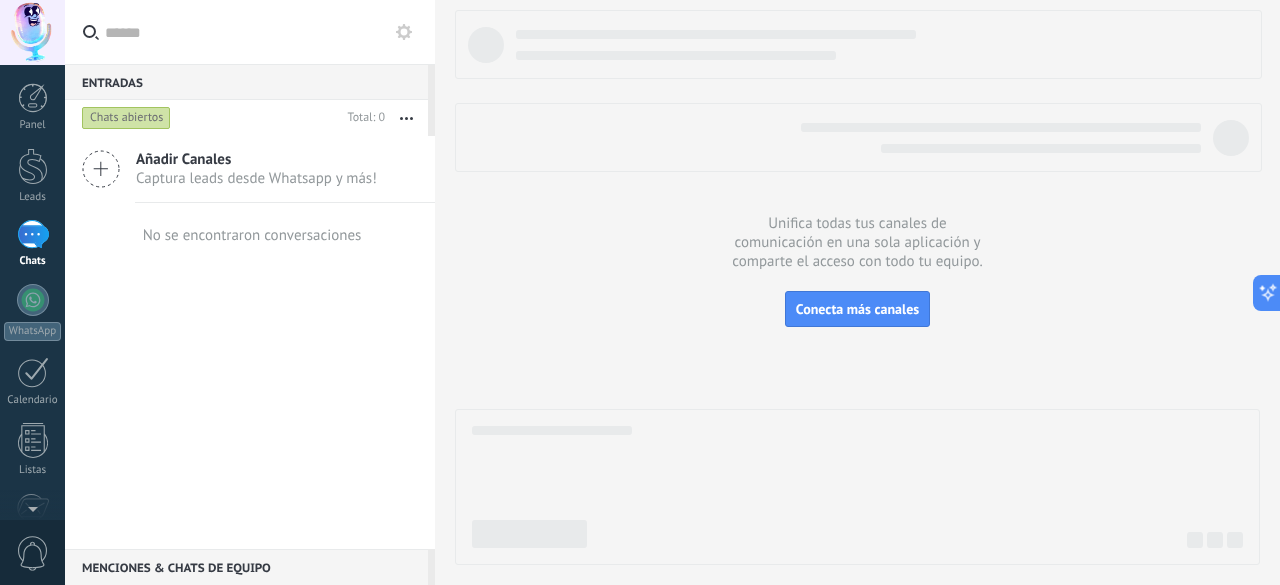 click on "Captura leads desde Whatsapp y más!" at bounding box center (256, 178) 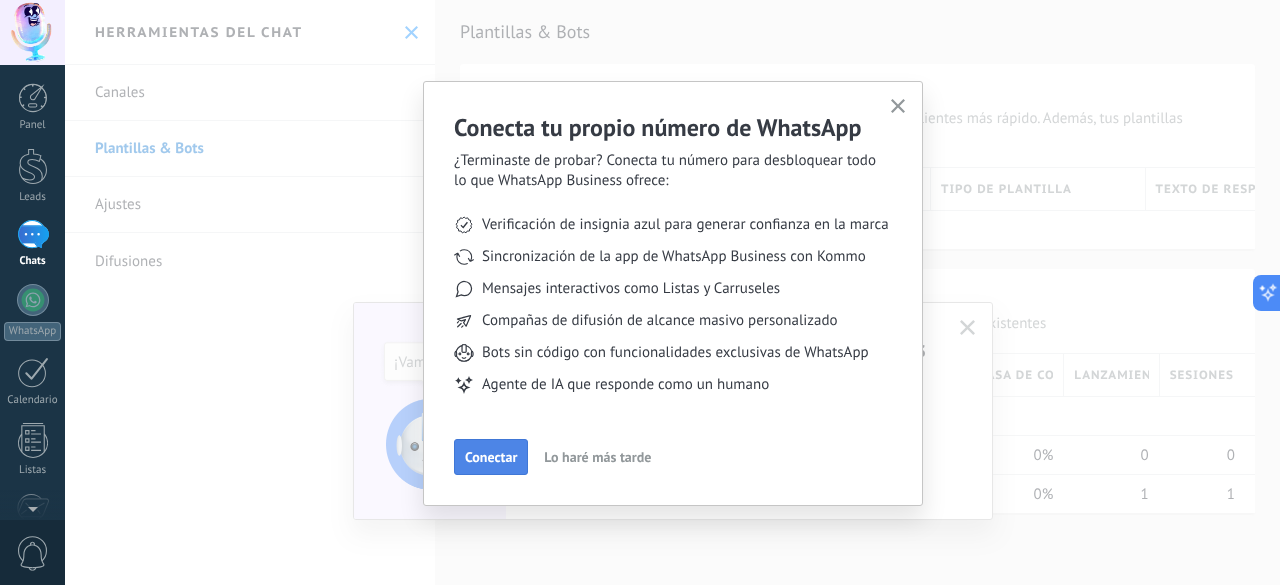 click on "Conectar" at bounding box center [491, 457] 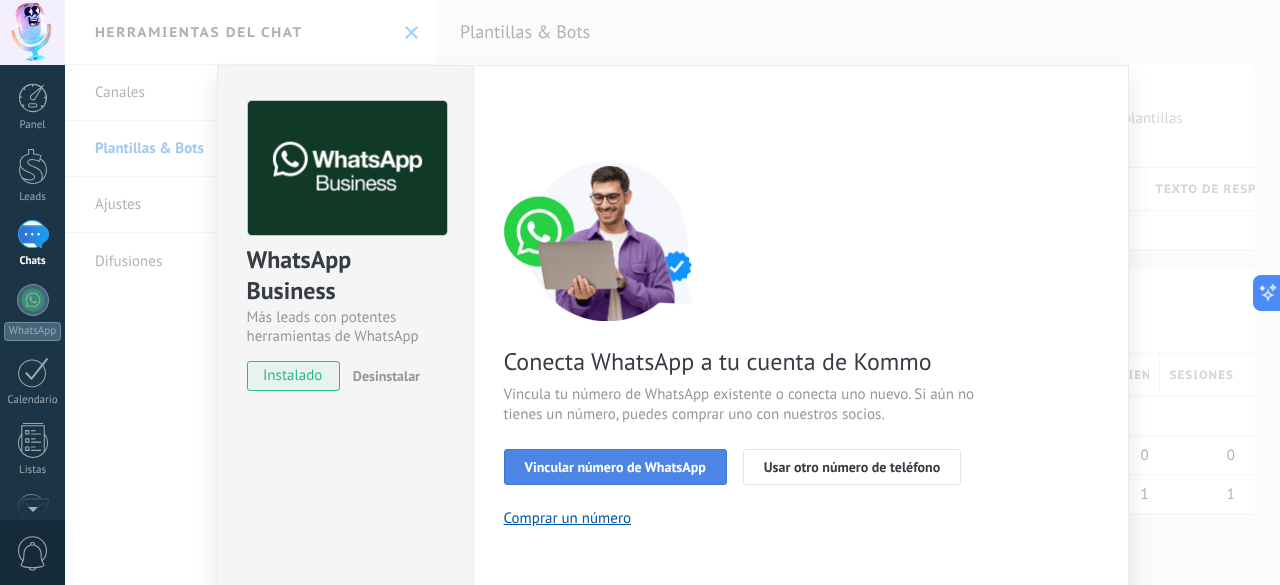 click on "Vincular número de WhatsApp" at bounding box center (615, 467) 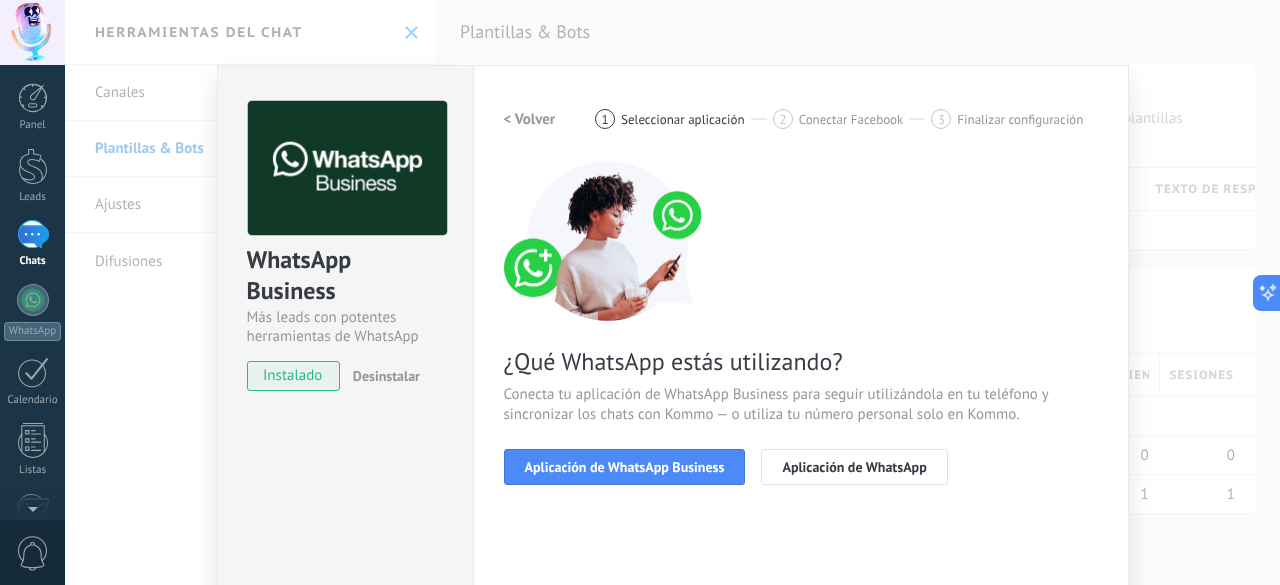 scroll, scrollTop: 200, scrollLeft: 0, axis: vertical 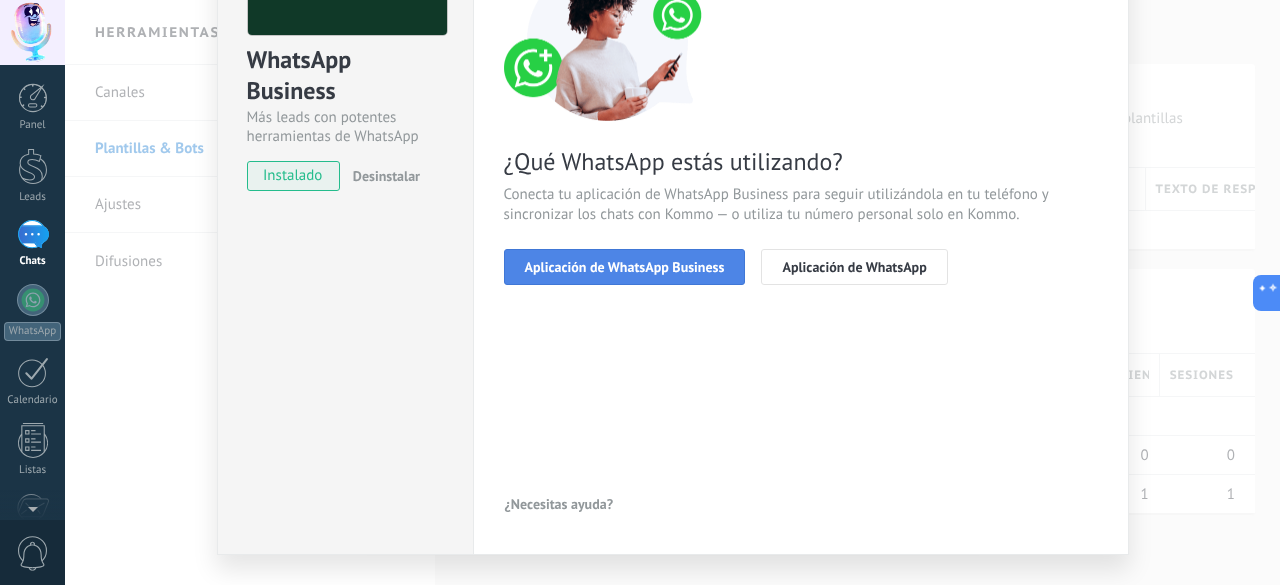 click on "Aplicación de WhatsApp Business" at bounding box center [625, 267] 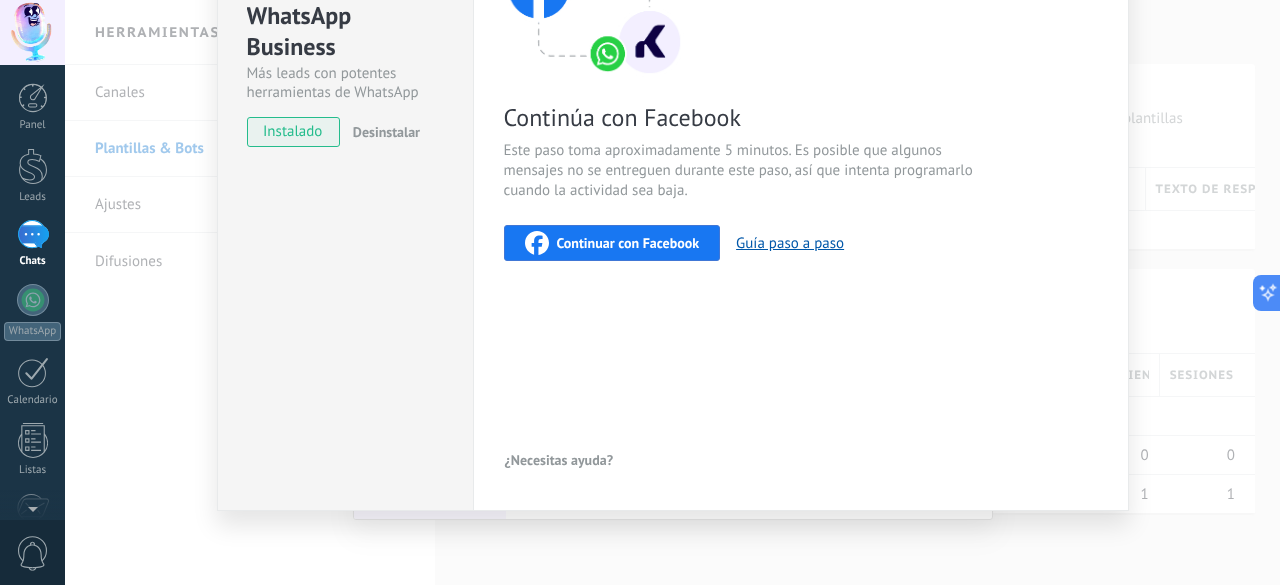 scroll, scrollTop: 0, scrollLeft: 0, axis: both 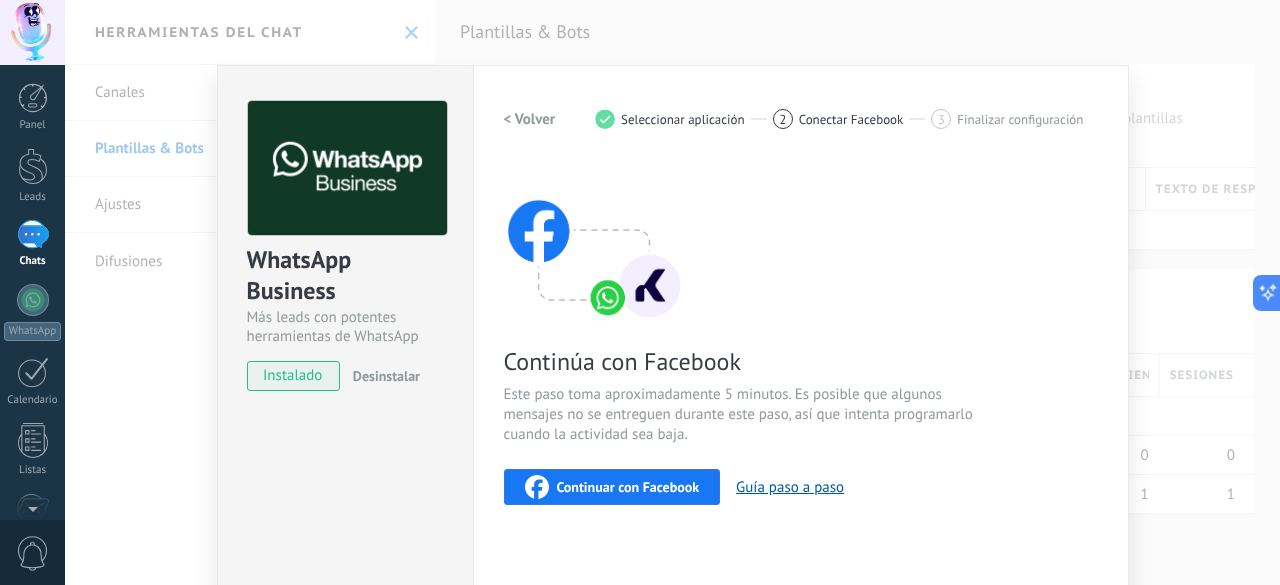 click on "WhatsApp Business Más leads con potentes herramientas de WhatsApp instalado Desinstalar Configuraciones Autorizaciones Esta pestaña registra a los usuarios que han concedido acceso a las integración a esta cuenta. Si deseas remover la posibilidad que un usuario pueda enviar solicitudes a la cuenta en nombre de esta integración, puedes revocar el acceso. Si el acceso a todos los usuarios es revocado, la integración dejará de funcionar. Esta aplicacion está instalada, pero nadie le ha dado acceso aun. WhatsApp Cloud API más _:  Guardar < Volver 1 Seleccionar aplicación 2 Conectar Facebook  3 Finalizar configuración Continúa con Facebook Este paso toma aproximadamente 5 minutos. Es posible que algunos mensajes no se entreguen durante este paso, así que intenta programarlo cuando la actividad sea baja. Continuar con Facebook Guía paso a paso ¿Necesitas ayuda?" at bounding box center (672, 292) 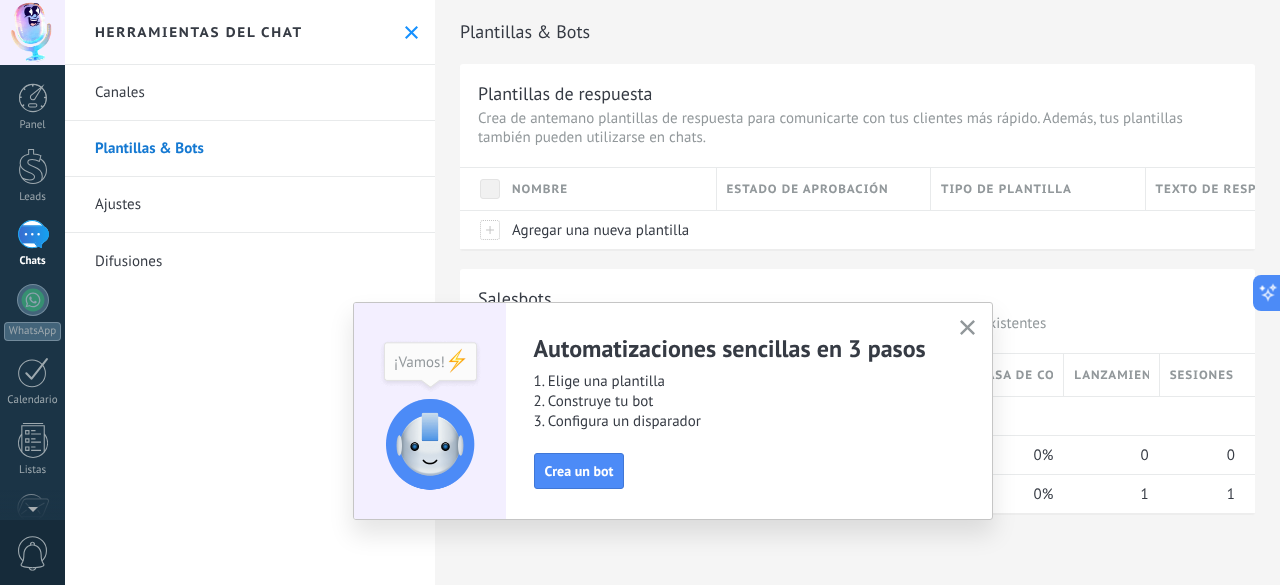 click at bounding box center (967, 327) 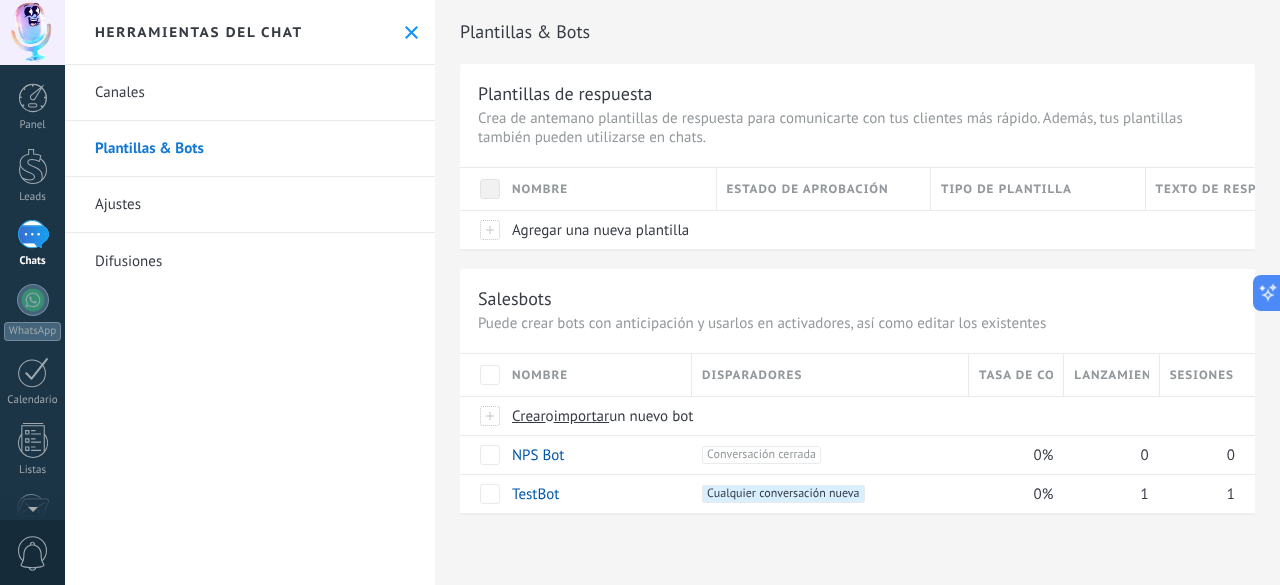 click at bounding box center (411, 32) 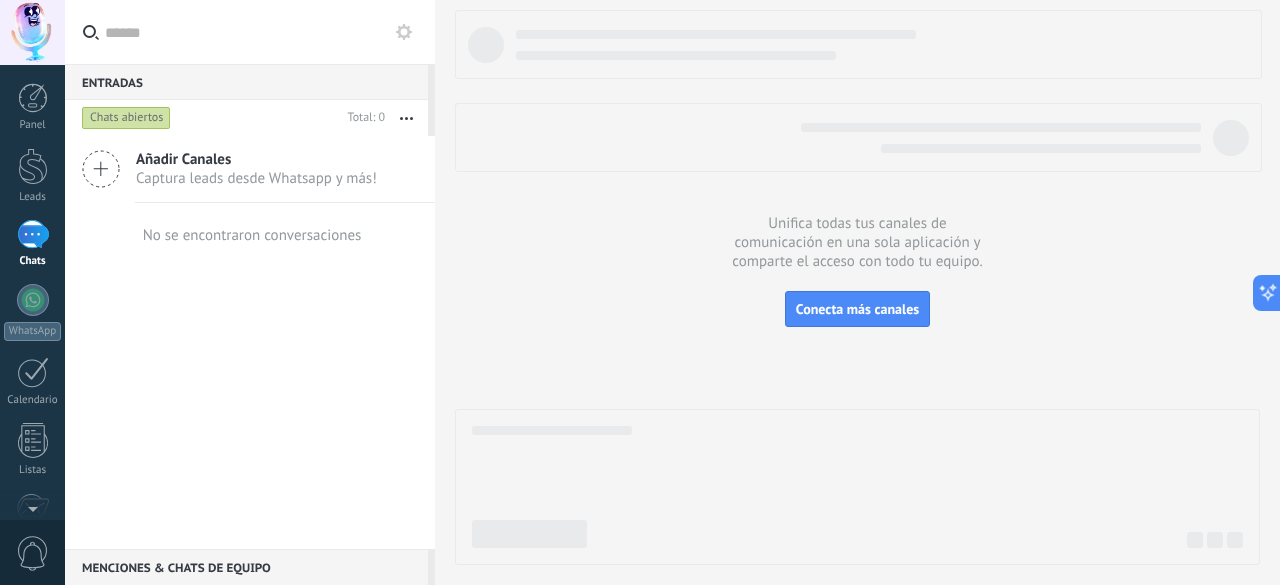click at bounding box center (101, 169) 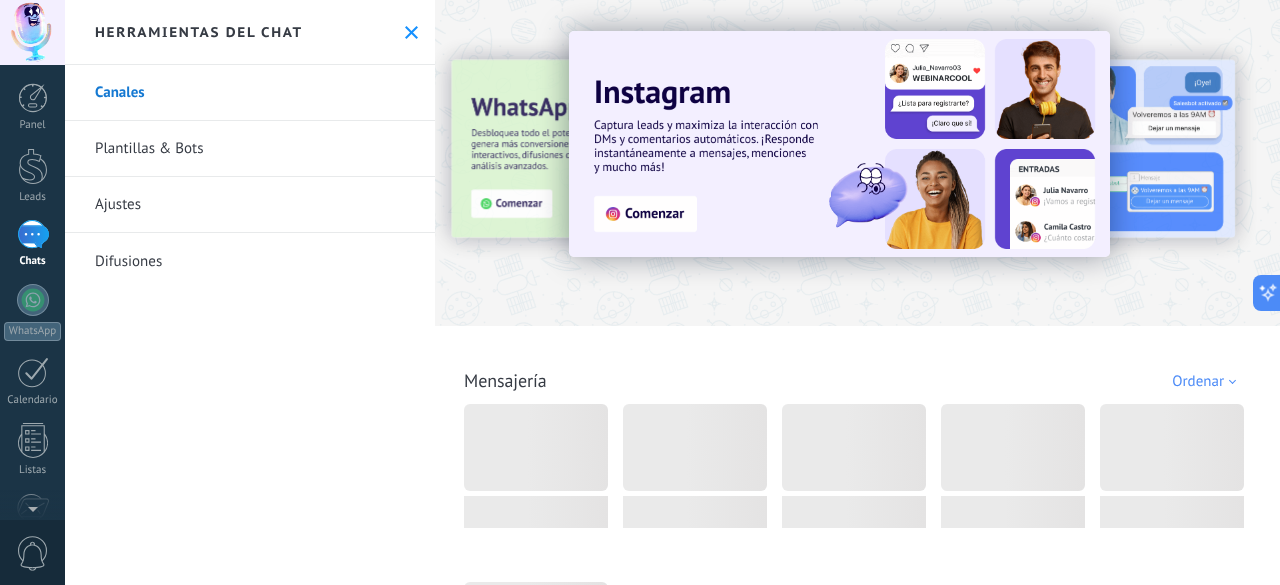 click at bounding box center (368, 162) 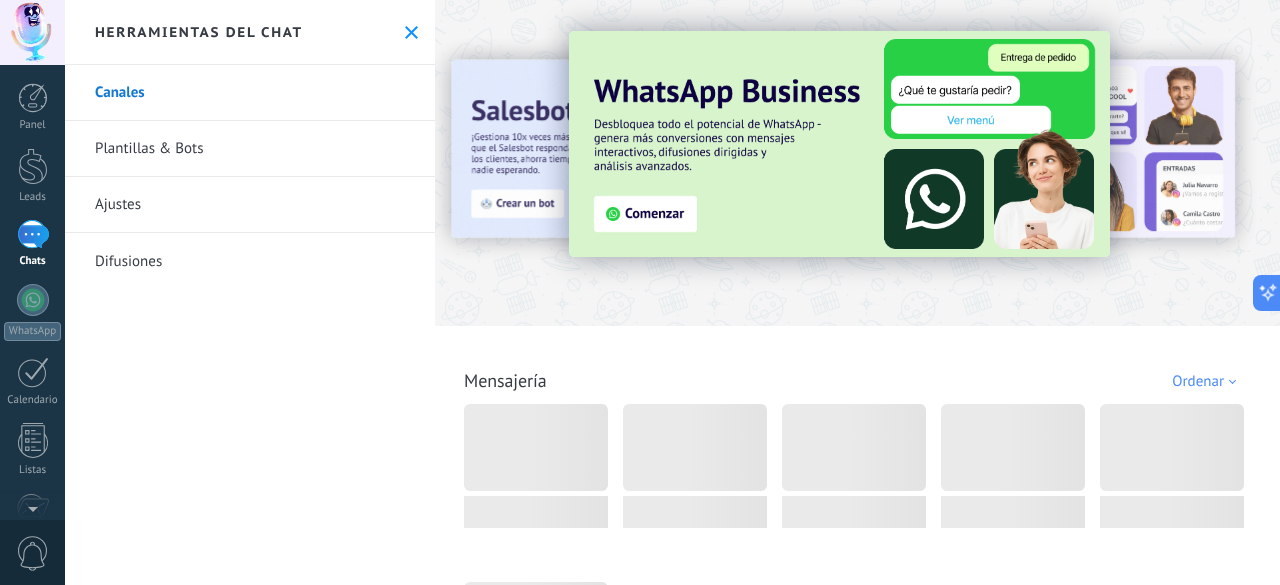 click at bounding box center (839, 144) 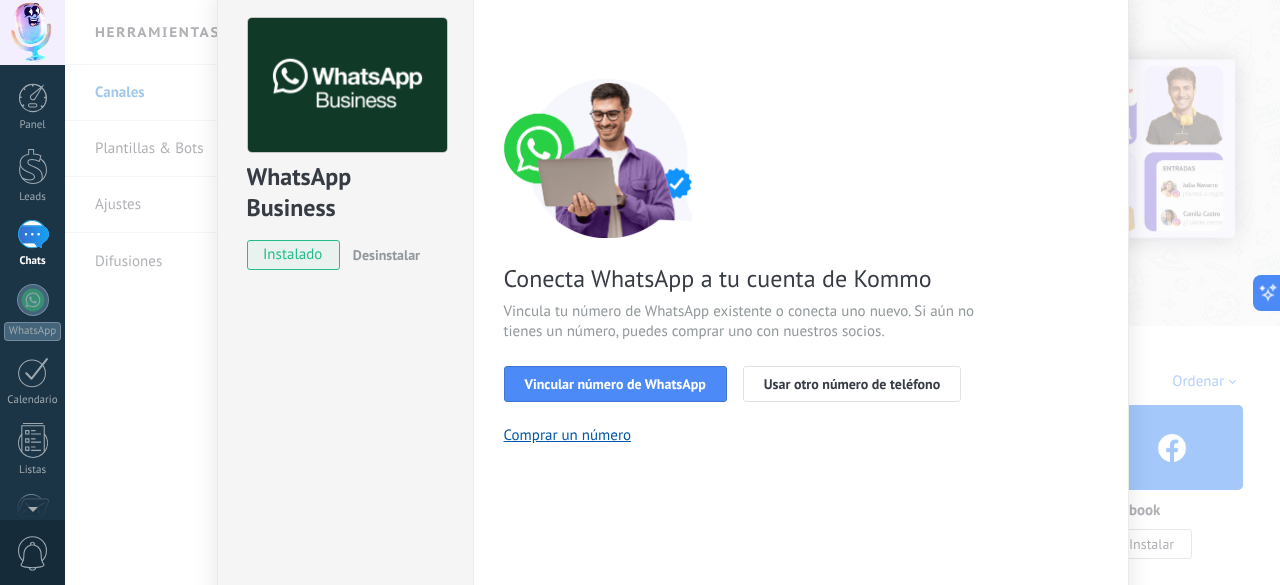 scroll, scrollTop: 200, scrollLeft: 0, axis: vertical 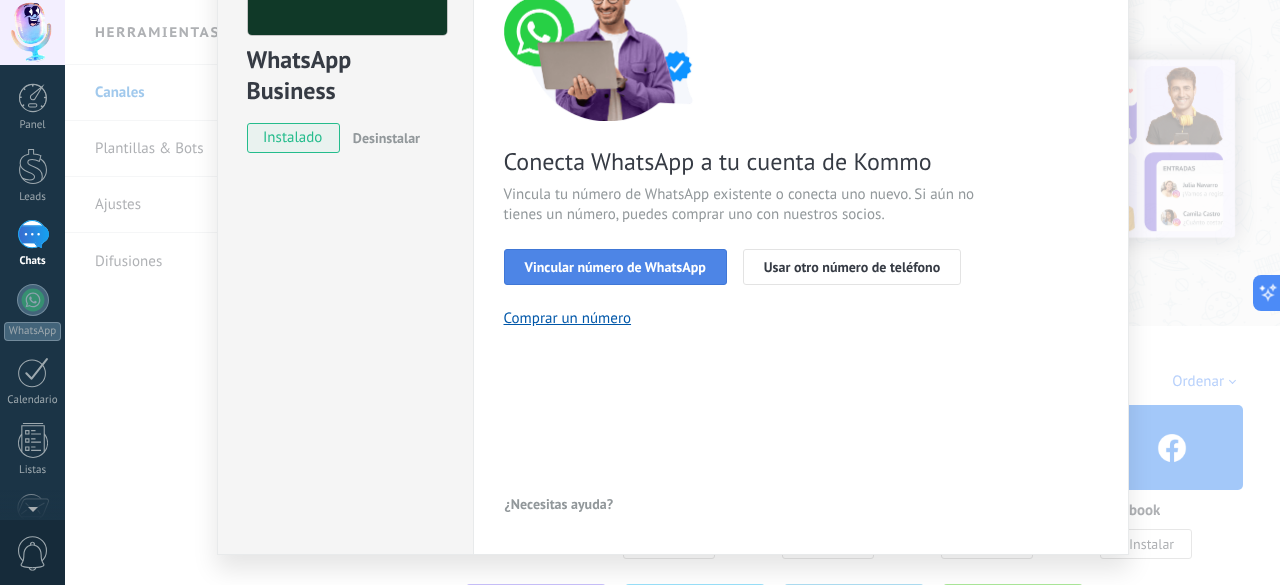 click on "Vincular número de WhatsApp" at bounding box center (615, 267) 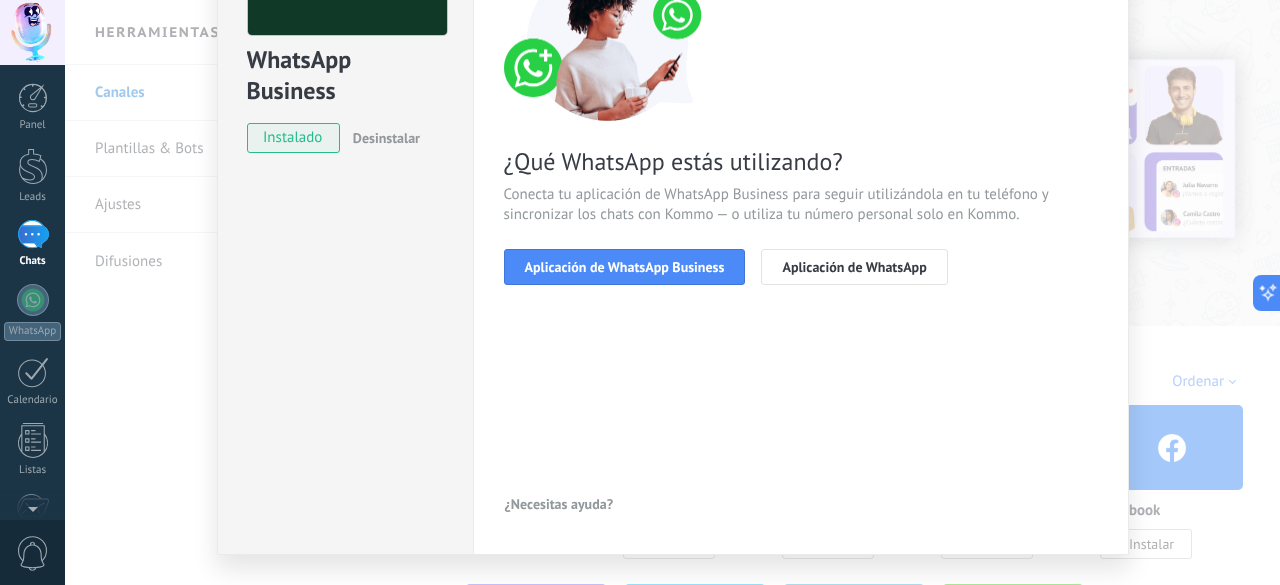 click on "Aplicación de WhatsApp Business" at bounding box center [625, 267] 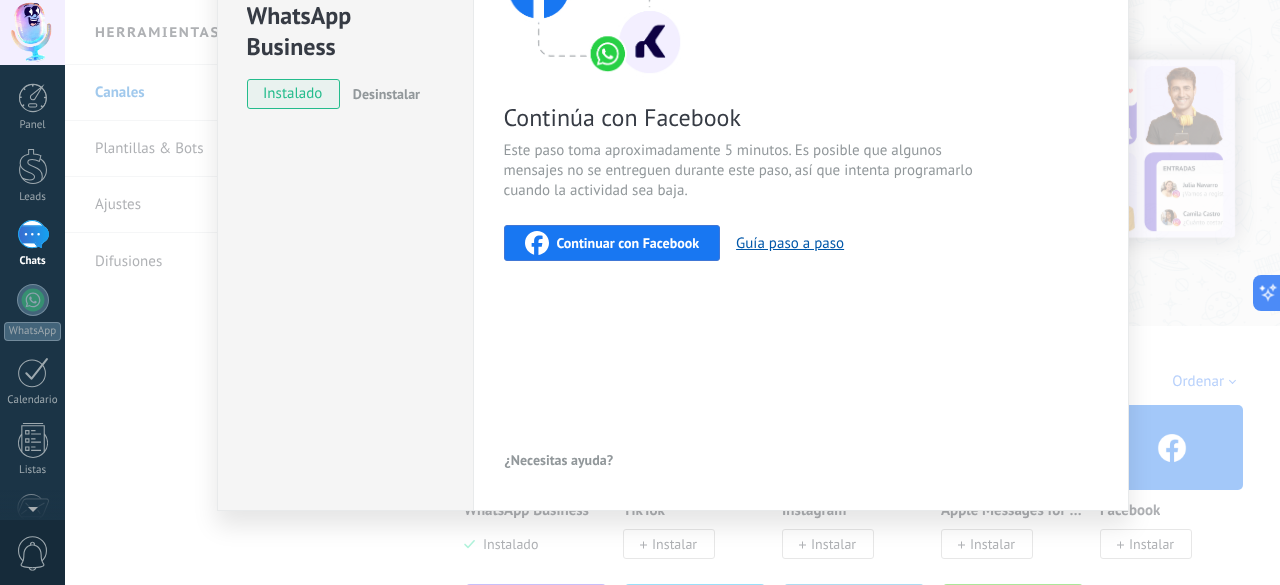 scroll, scrollTop: 0, scrollLeft: 0, axis: both 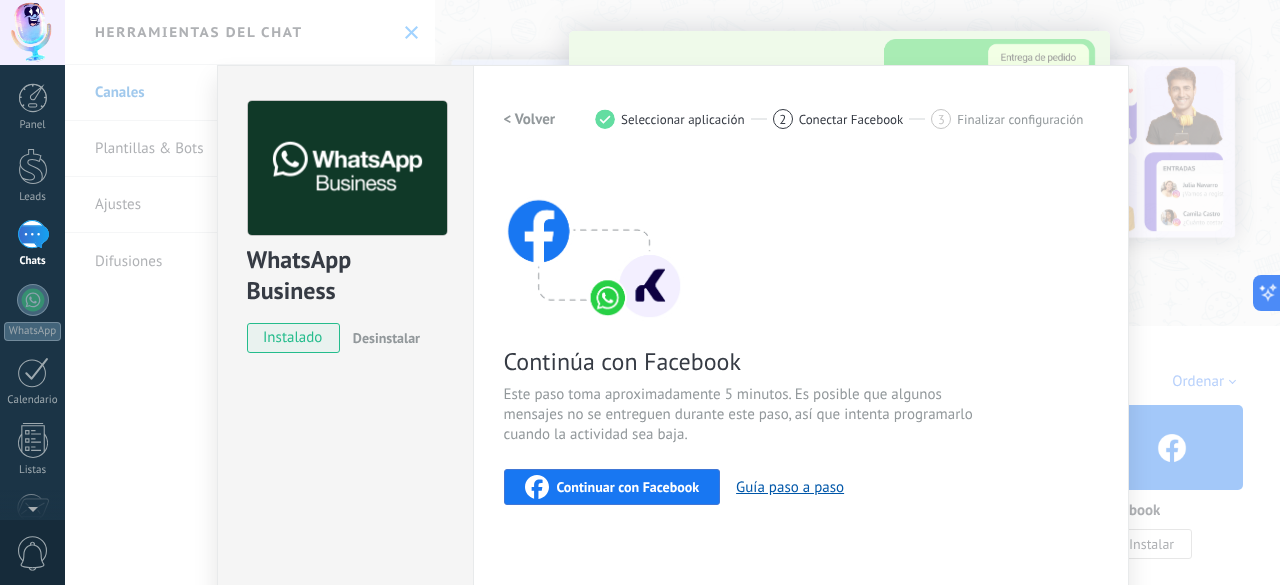 click on "< Volver 1 Seleccionar aplicación 2 Conectar Facebook  3 Finalizar configuración" at bounding box center [801, 119] 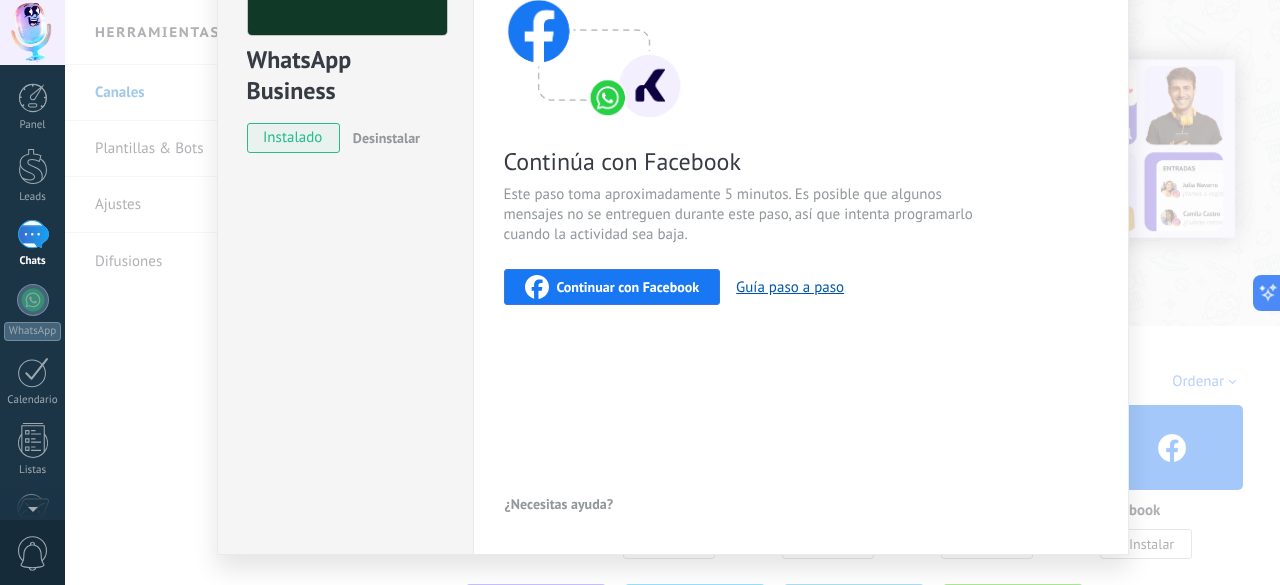 click on "Continuar con Facebook" at bounding box center (612, 287) 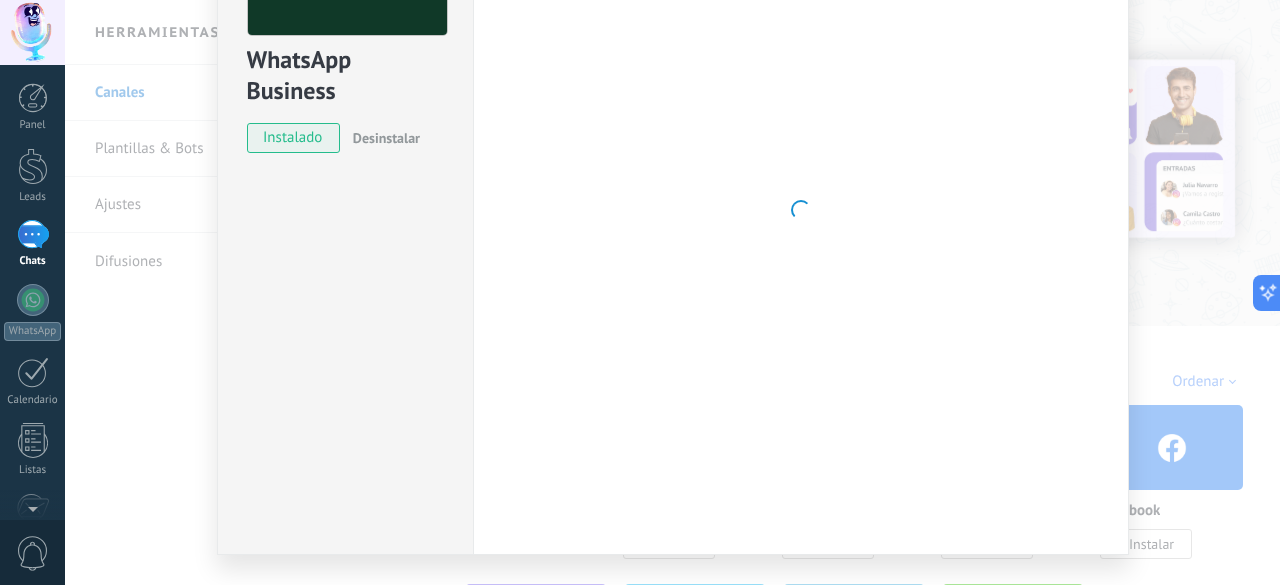 click at bounding box center (801, 210) 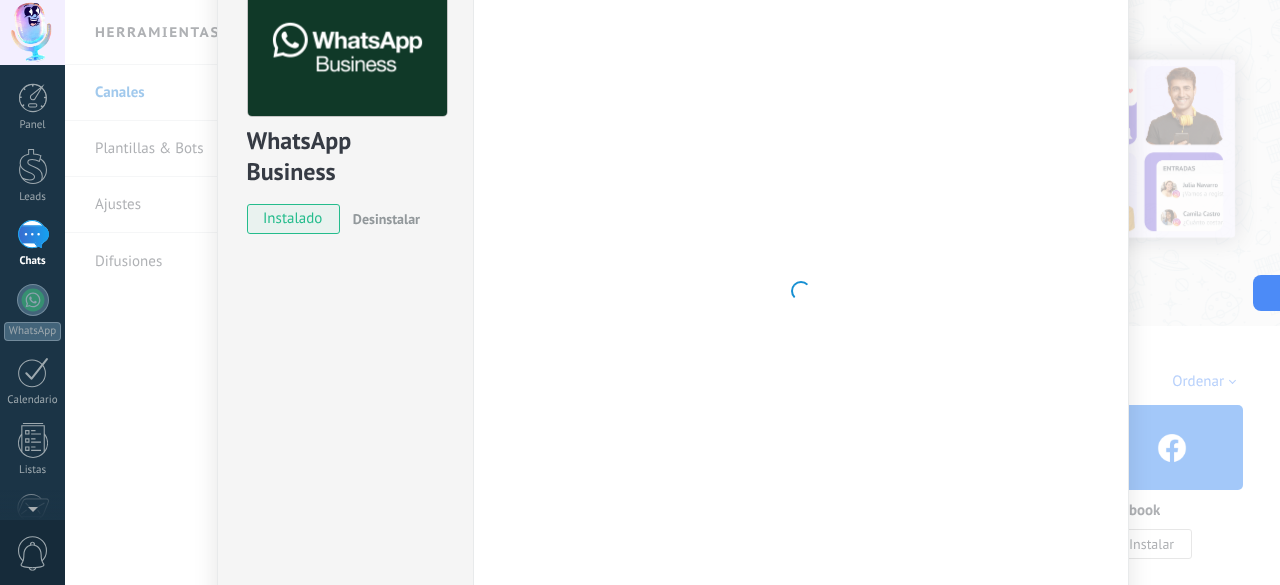 scroll, scrollTop: 100, scrollLeft: 0, axis: vertical 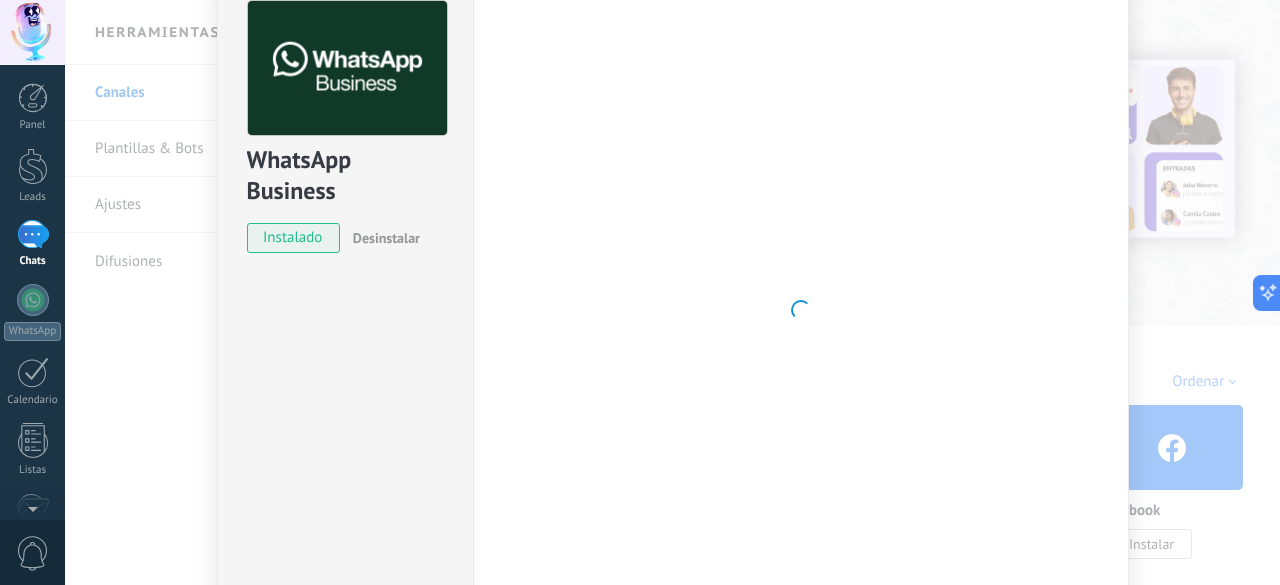 click on "instalado" at bounding box center (293, 238) 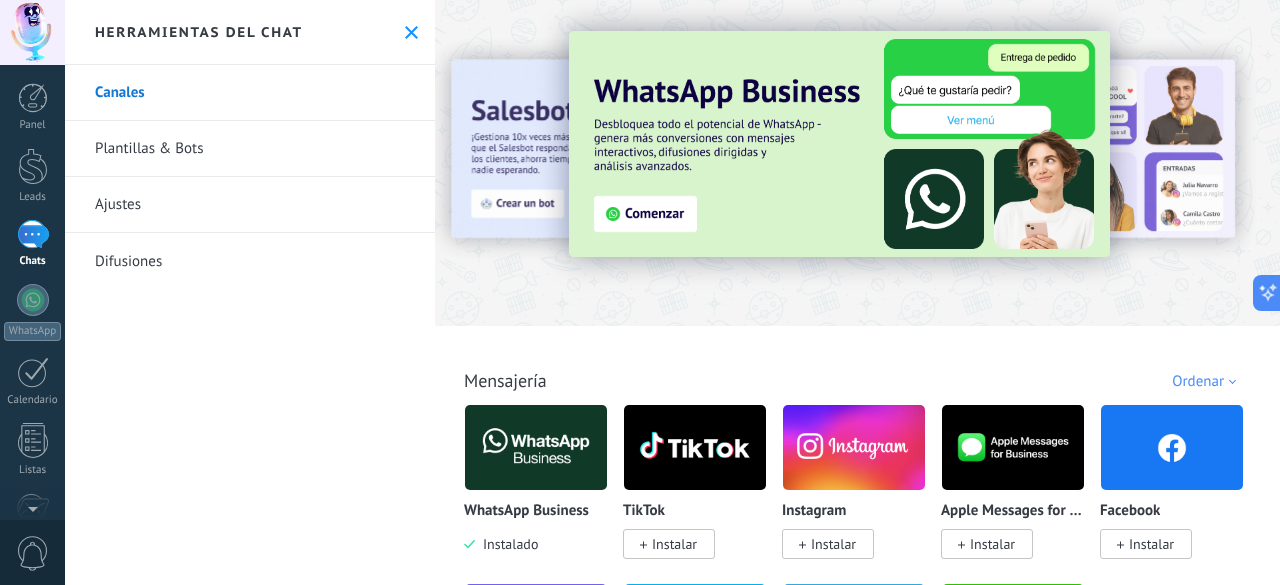 scroll, scrollTop: 0, scrollLeft: 0, axis: both 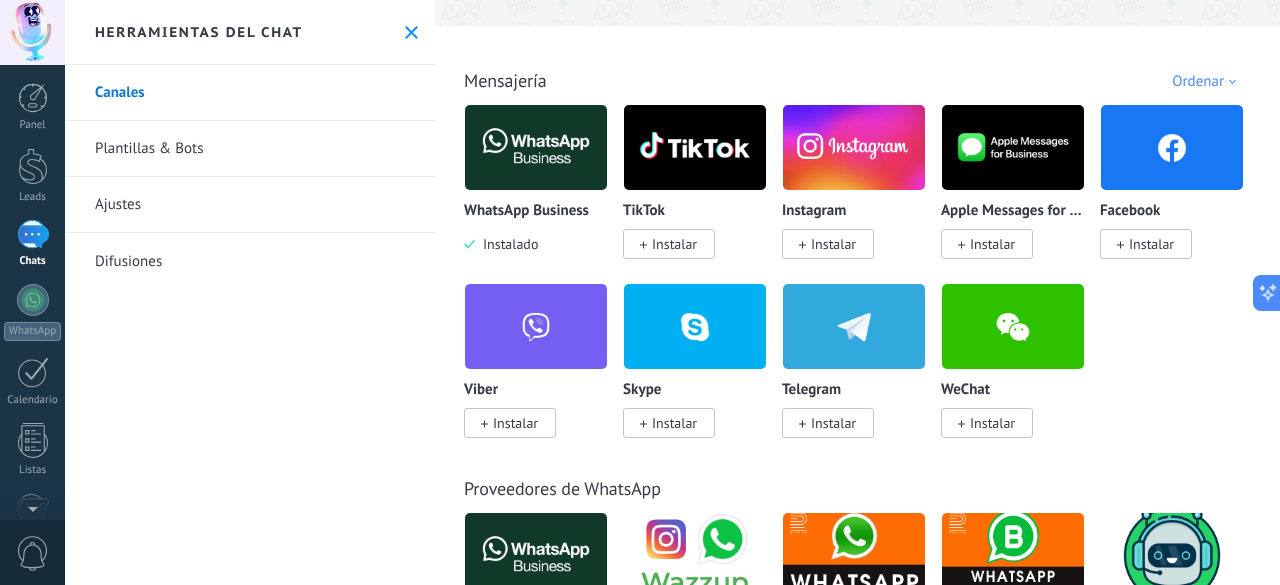 click at bounding box center (536, 147) 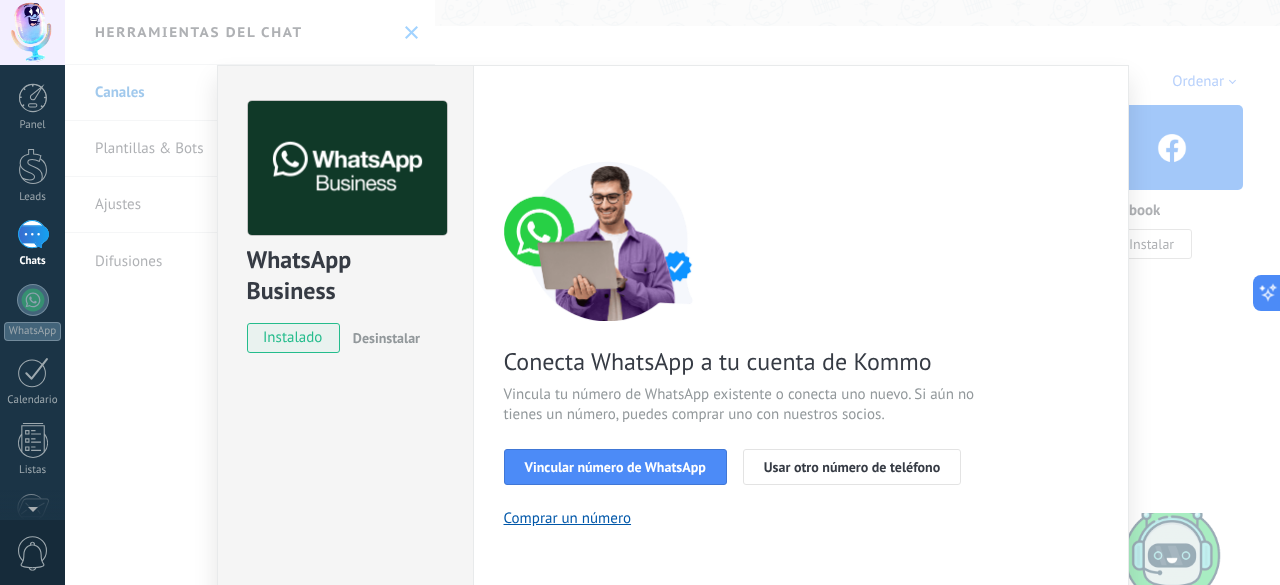 click on "WhatsApp Business instalado Desinstalar Configuraciones Autorizaciones Esta pestaña registra a los usuarios que han concedido acceso a las integración a esta cuenta. Si deseas remover la posibilidad que un usuario pueda enviar solicitudes a la cuenta en nombre de esta integración, puedes revocar el acceso. Si el acceso a todos los usuarios es revocado, la integración dejará de funcionar. Esta aplicacion está instalada, pero nadie le ha dado acceso aun. WhatsApp Cloud API más _:  Guardar < Volver 1 Seleccionar aplicación 2 Conectar Facebook  3 Finalizar configuración Conecta WhatsApp a tu cuenta de Kommo Vincula tu número de WhatsApp existente o conecta uno nuevo. Si aún no tienes un número, puedes comprar uno con nuestros socios. Vincular número de WhatsApp Usar otro número de teléfono Comprar un número ¿Necesitas ayuda?" at bounding box center [672, 292] 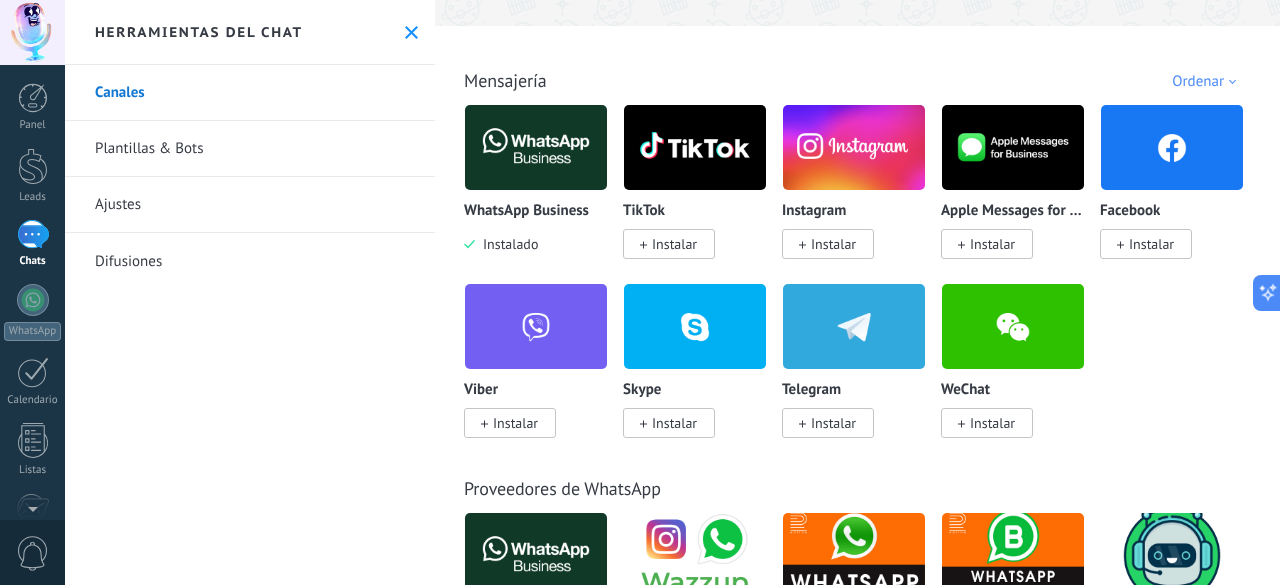 click on "Ajustes" at bounding box center [250, 205] 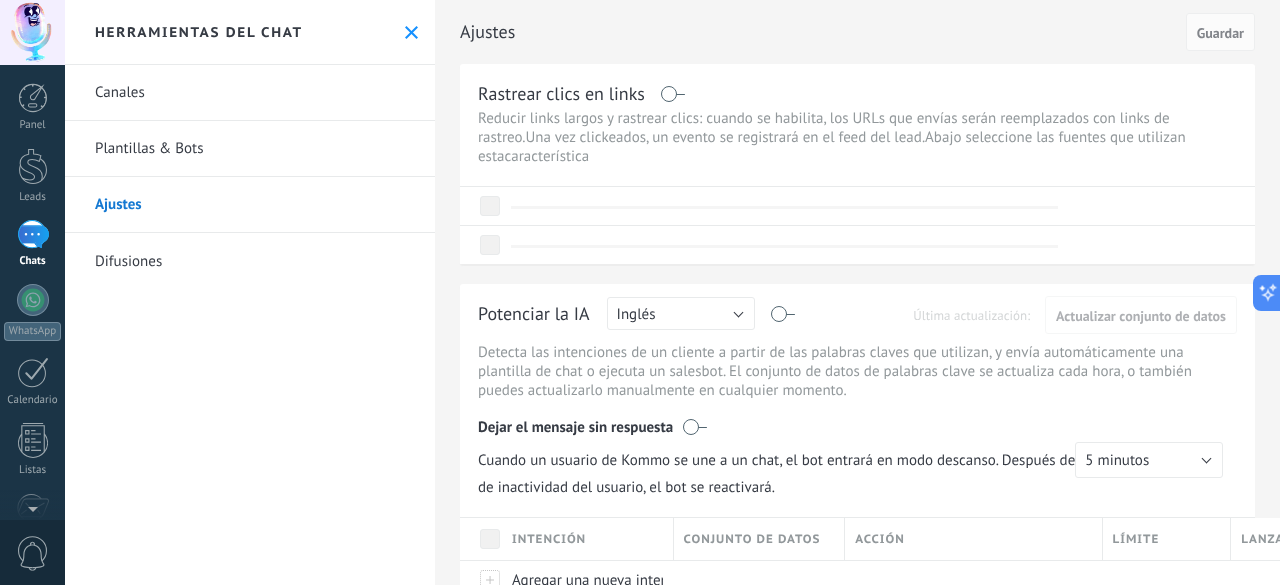 click on "Ajustes" at bounding box center [250, 205] 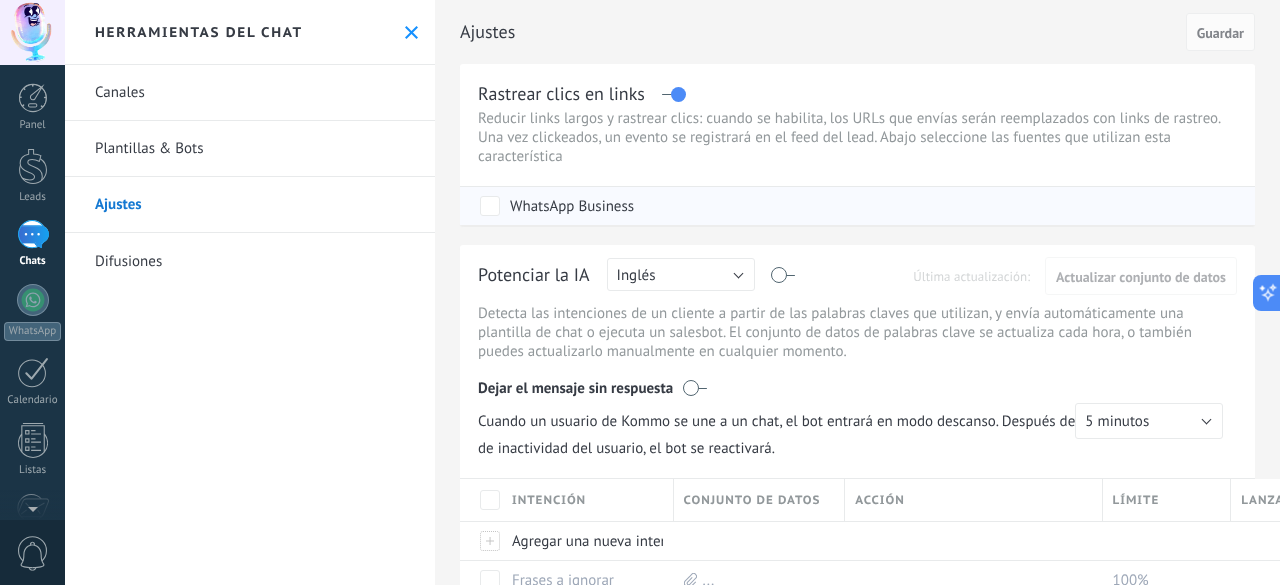 click on "WhatsApp Business" at bounding box center (572, 207) 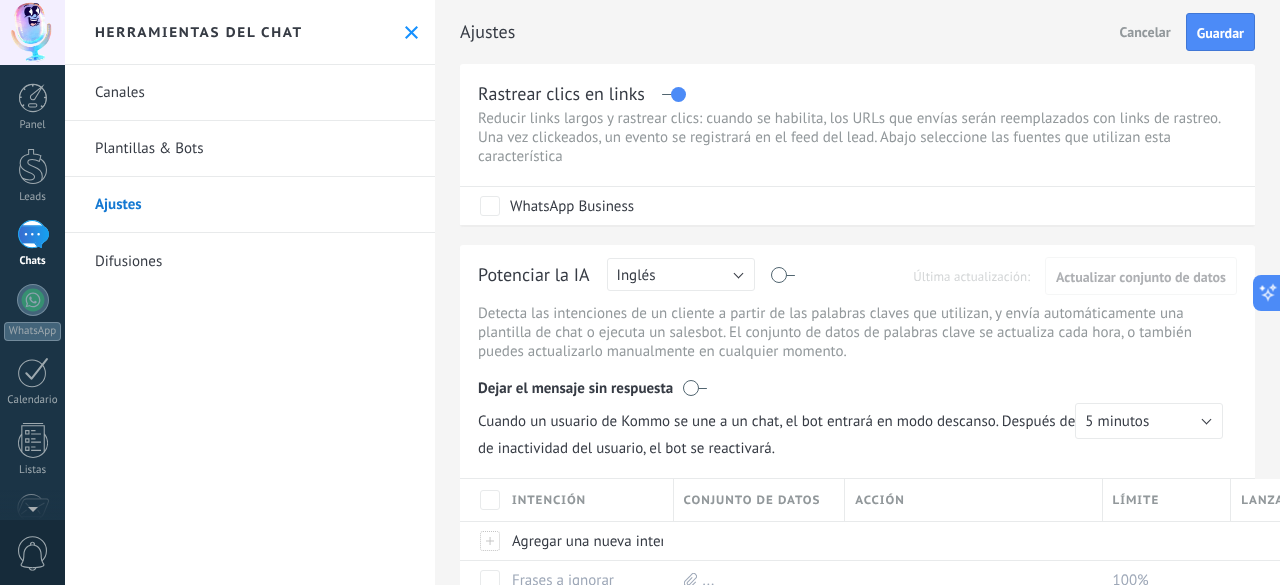 click at bounding box center (33, 234) 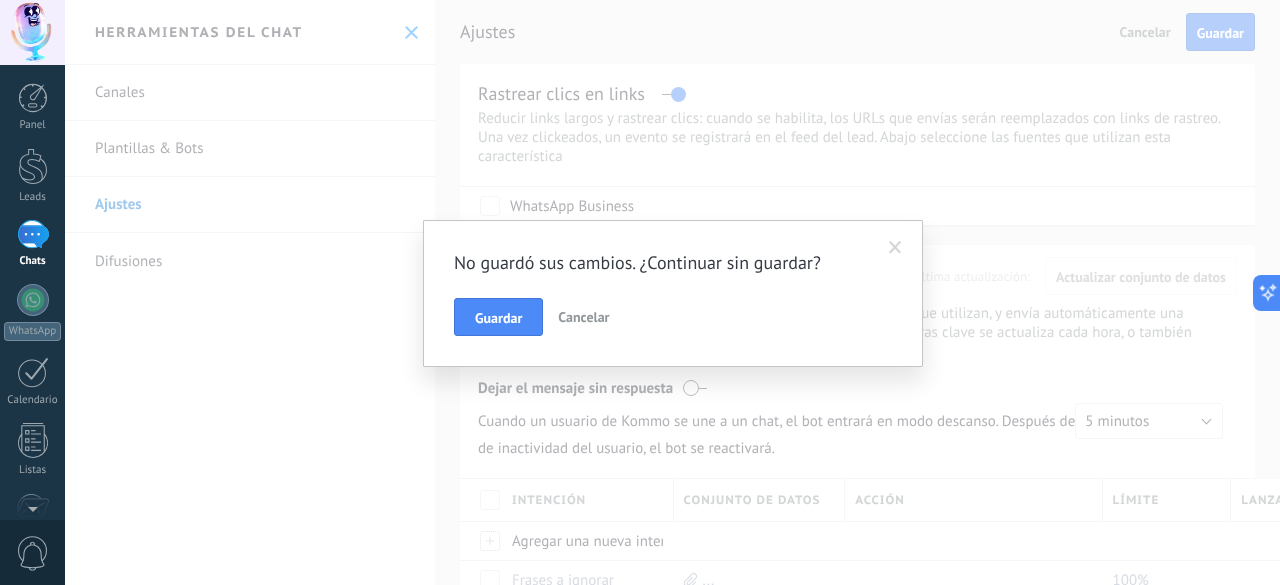 click on "Cancelar" at bounding box center (583, 317) 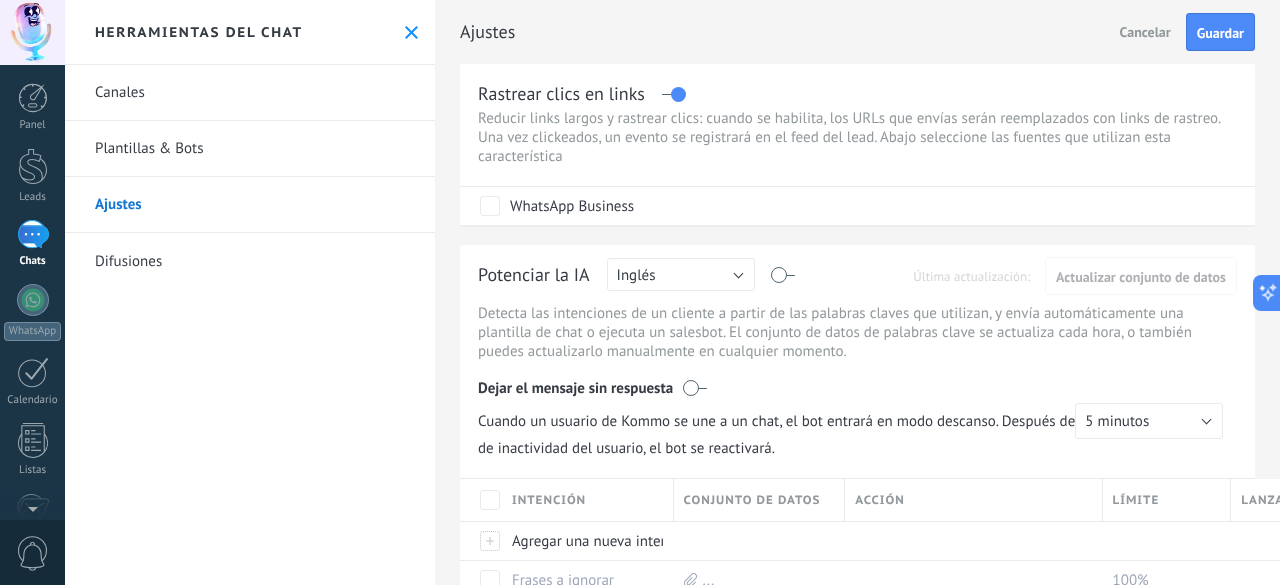 click at bounding box center [411, 32] 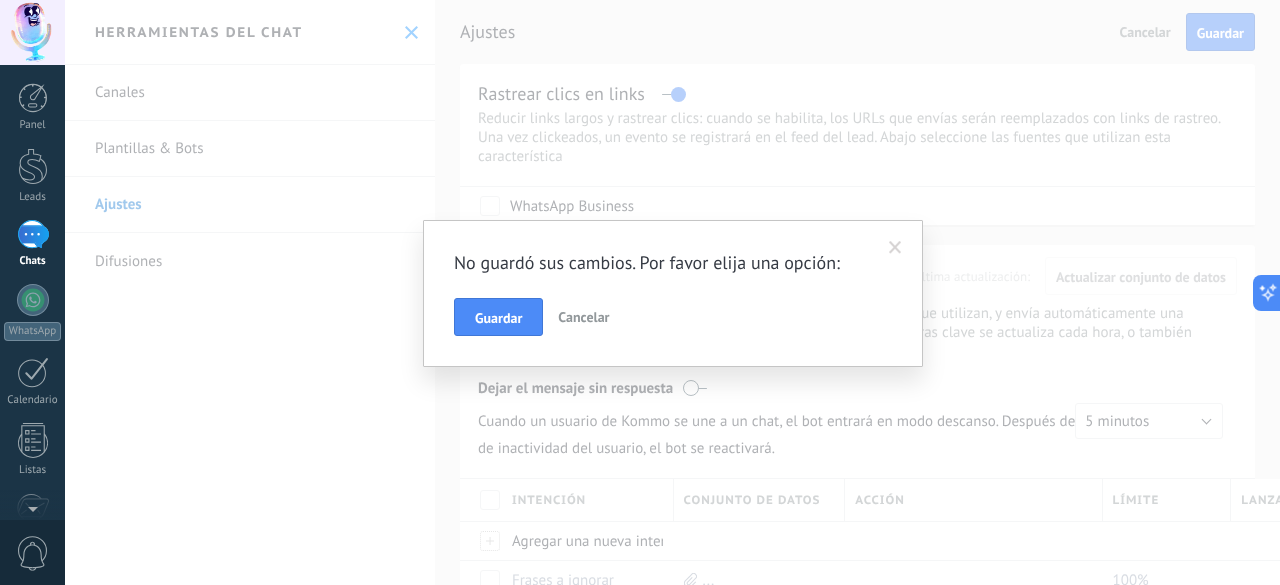 click on "Cancelar" at bounding box center [583, 317] 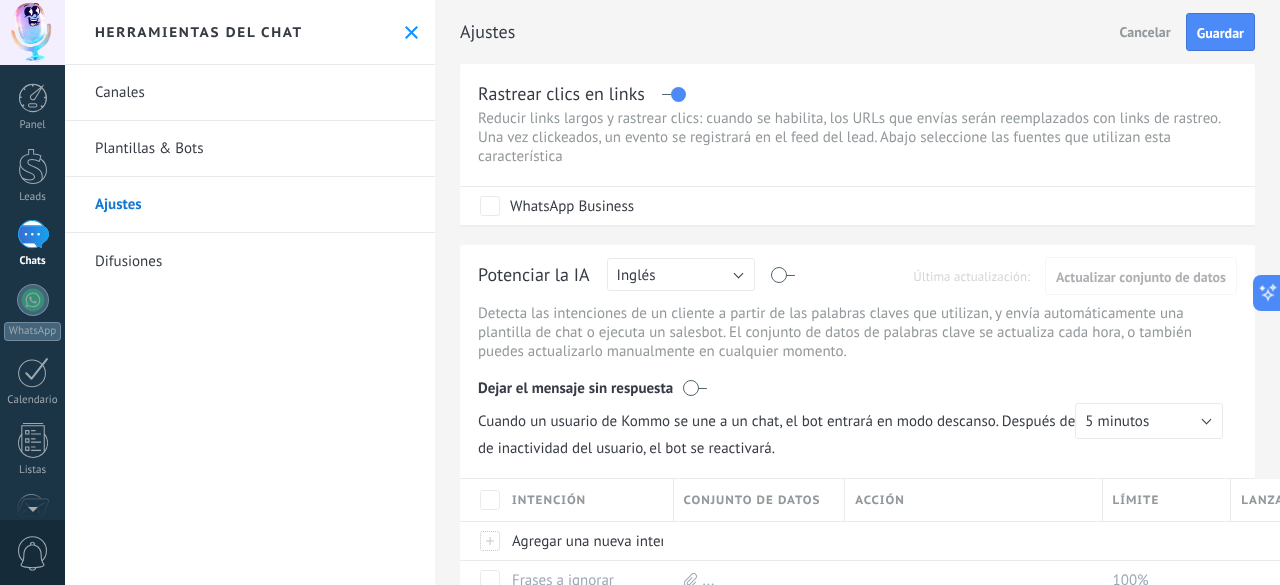 click at bounding box center (32, 32) 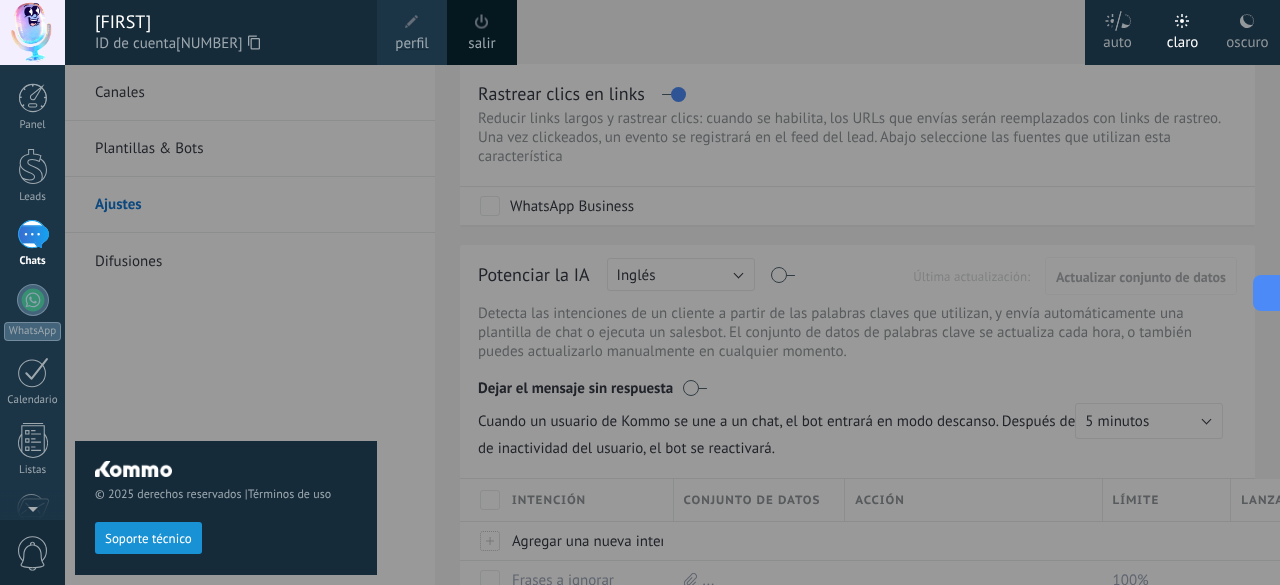 click on "salir" at bounding box center (481, 44) 